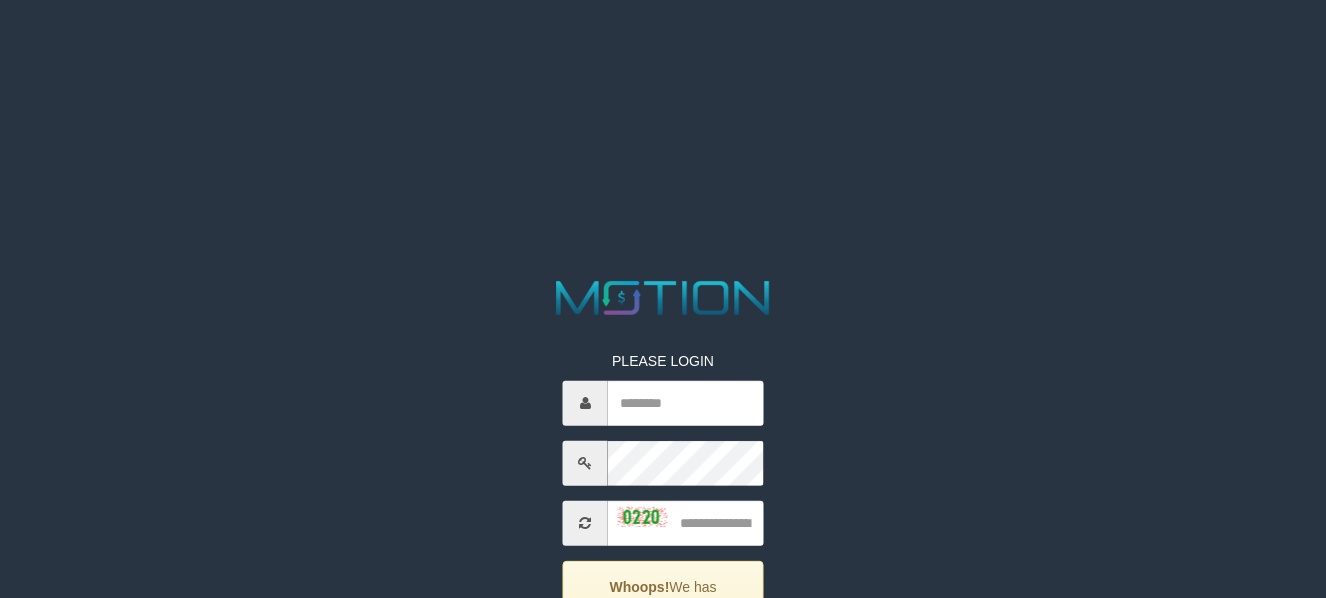 scroll, scrollTop: 0, scrollLeft: 0, axis: both 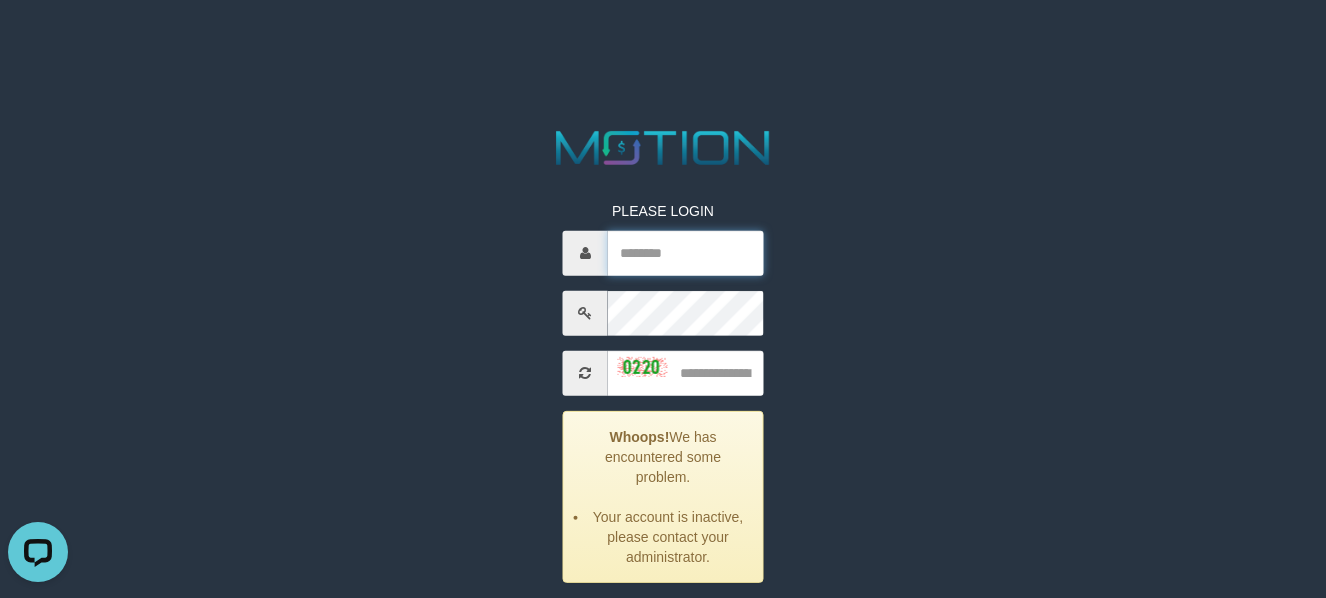 click at bounding box center [686, 253] 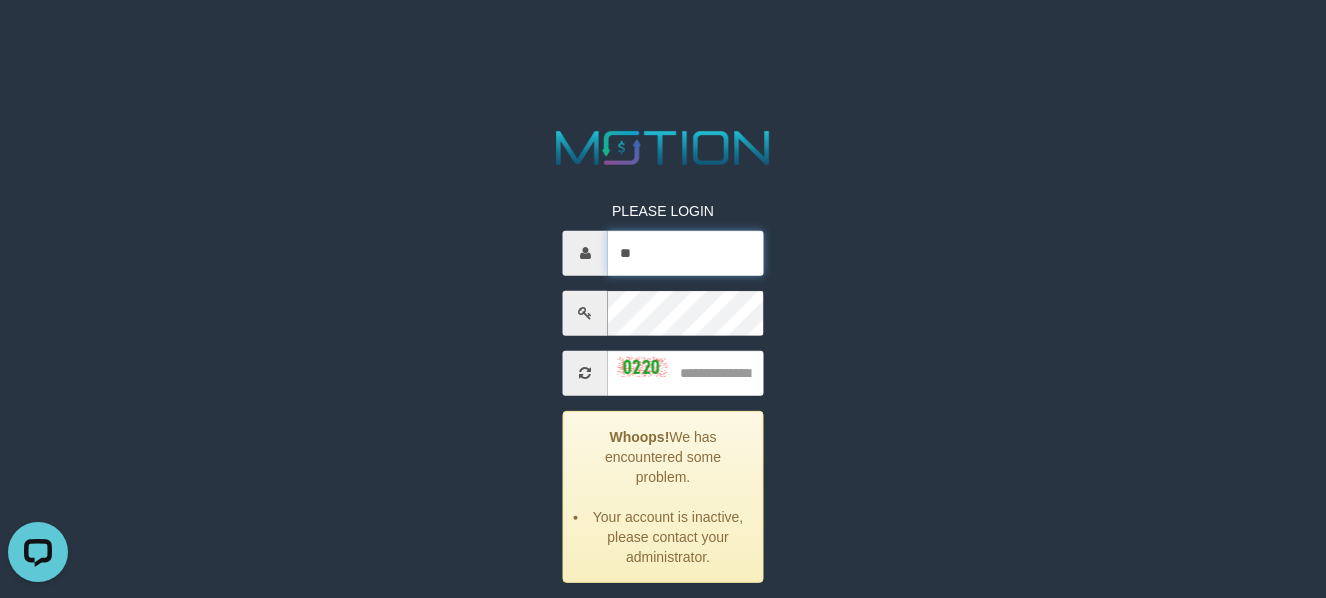 type on "*" 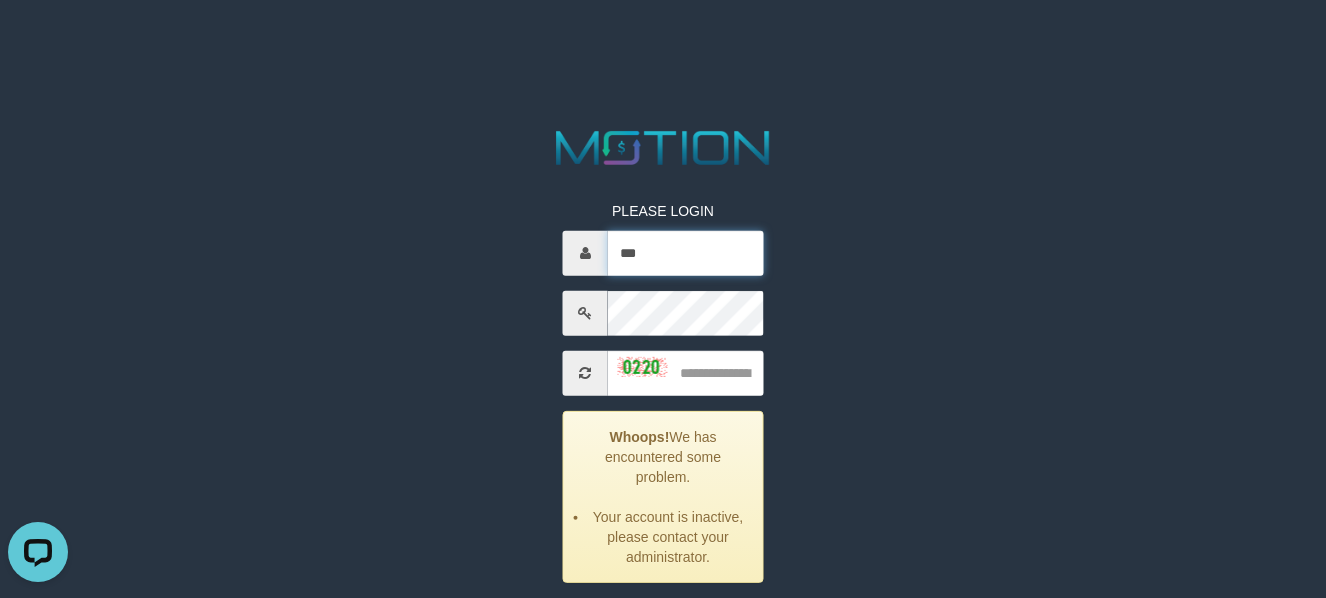 type on "*******" 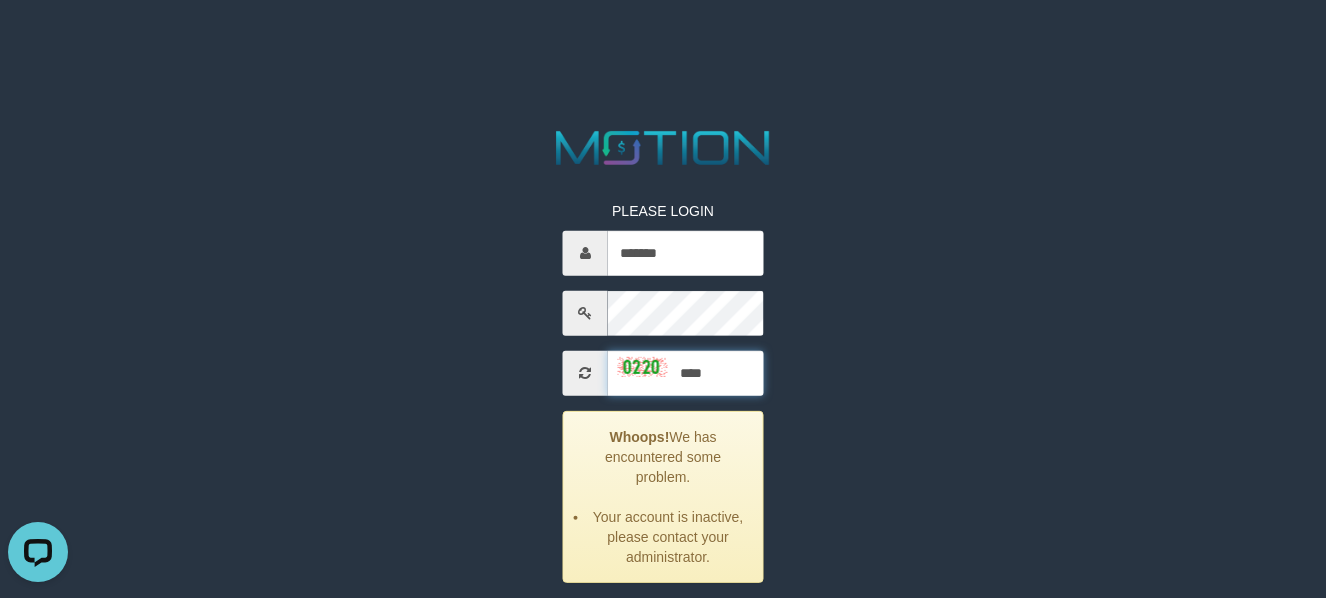 type on "****" 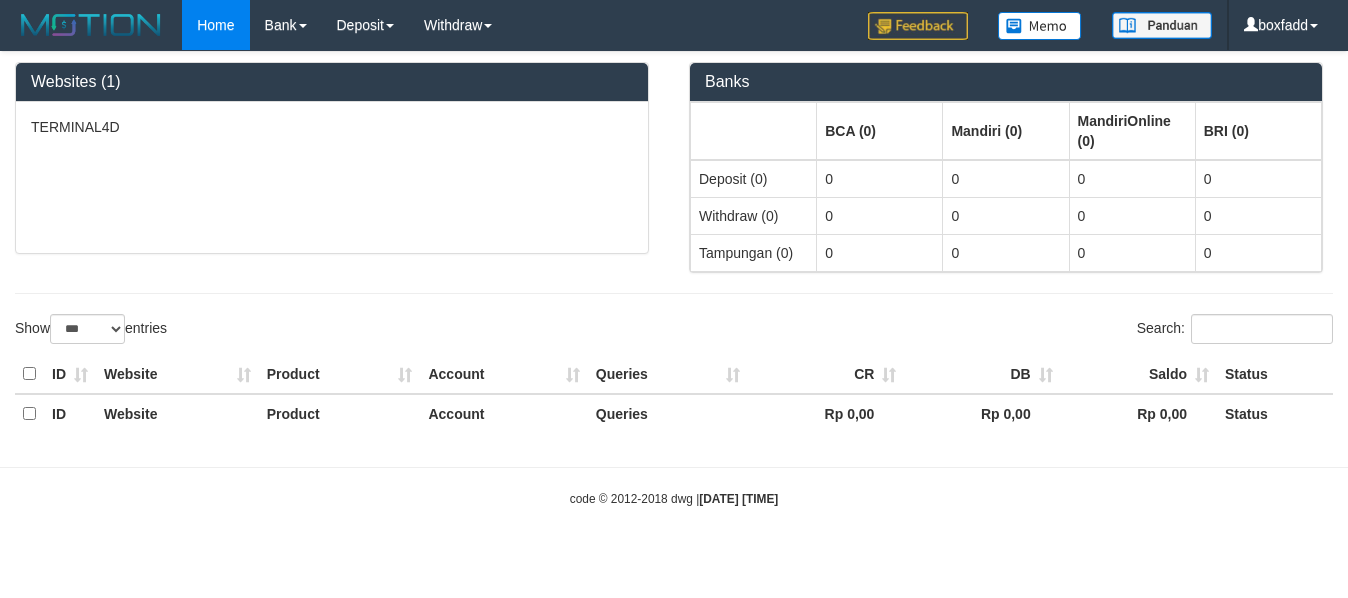 select on "***" 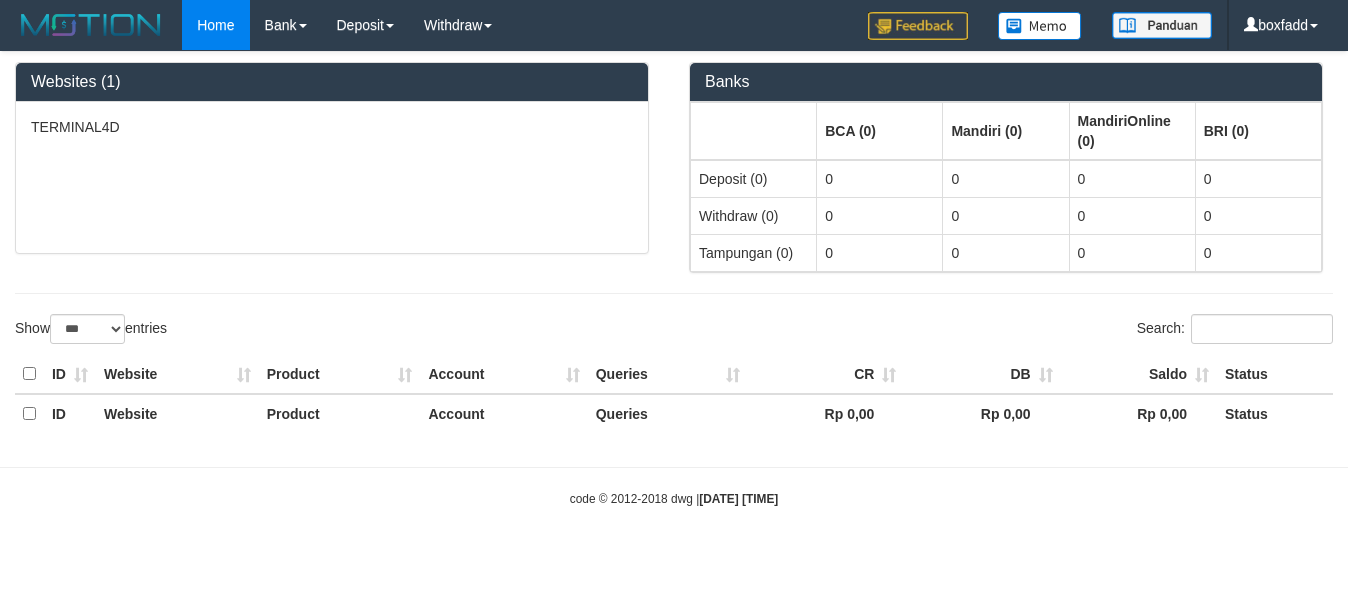 scroll, scrollTop: 0, scrollLeft: 0, axis: both 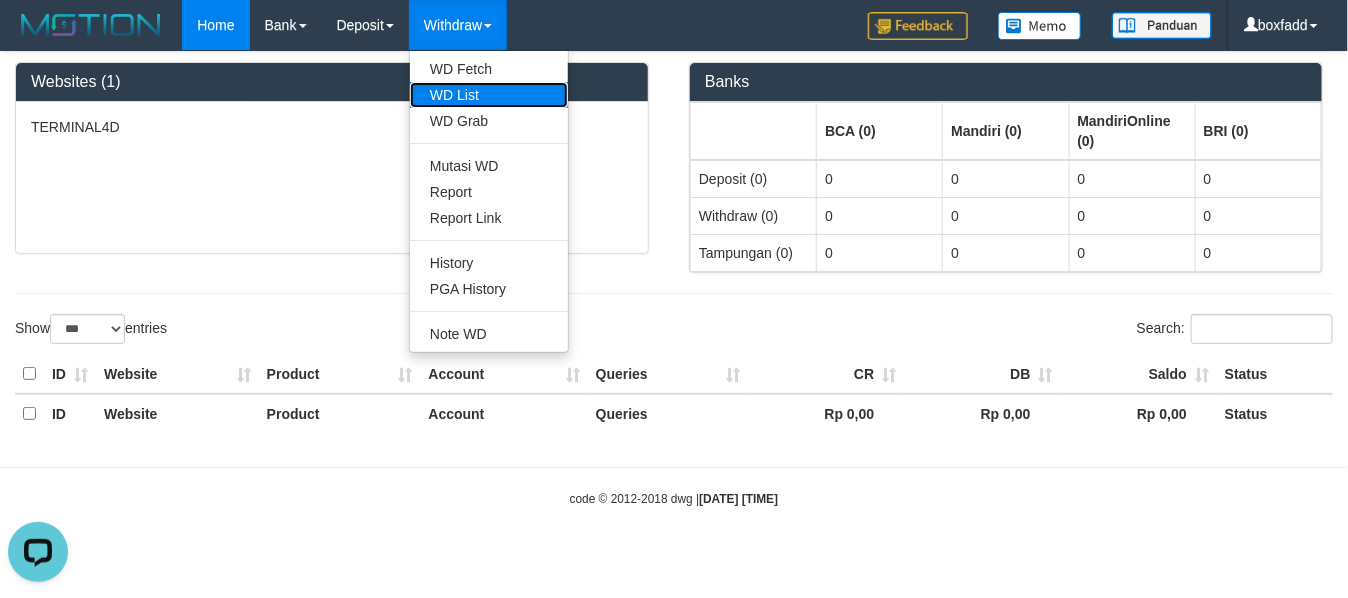 click on "WD List" at bounding box center [489, 95] 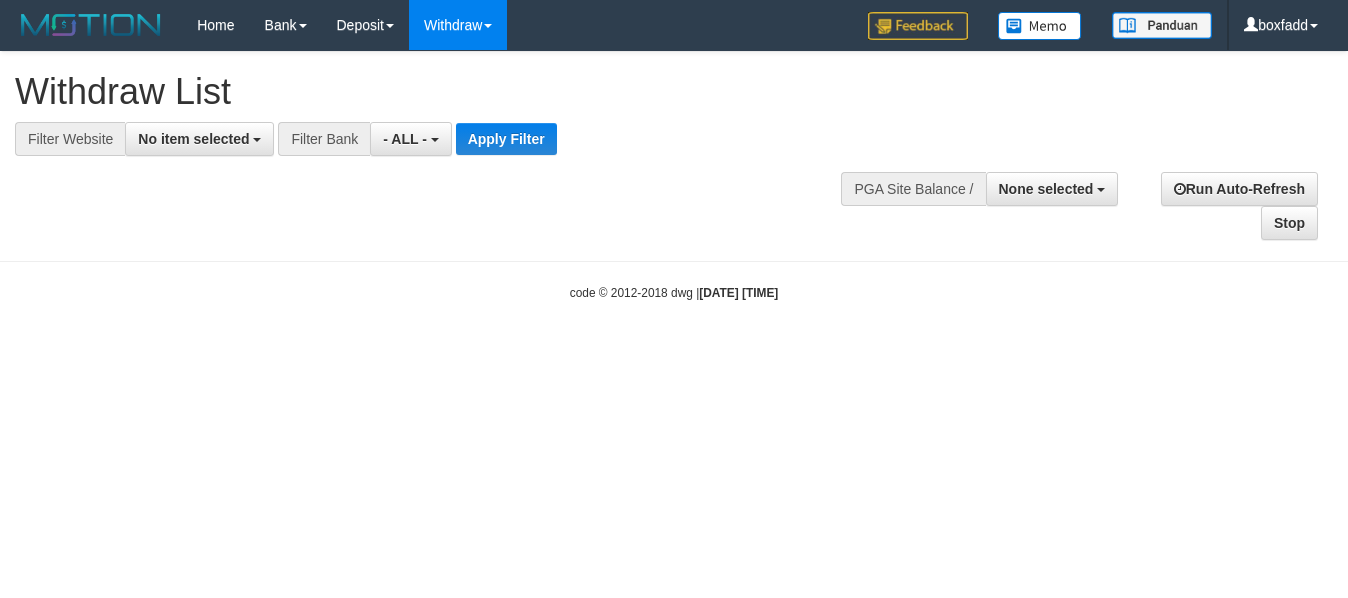 select 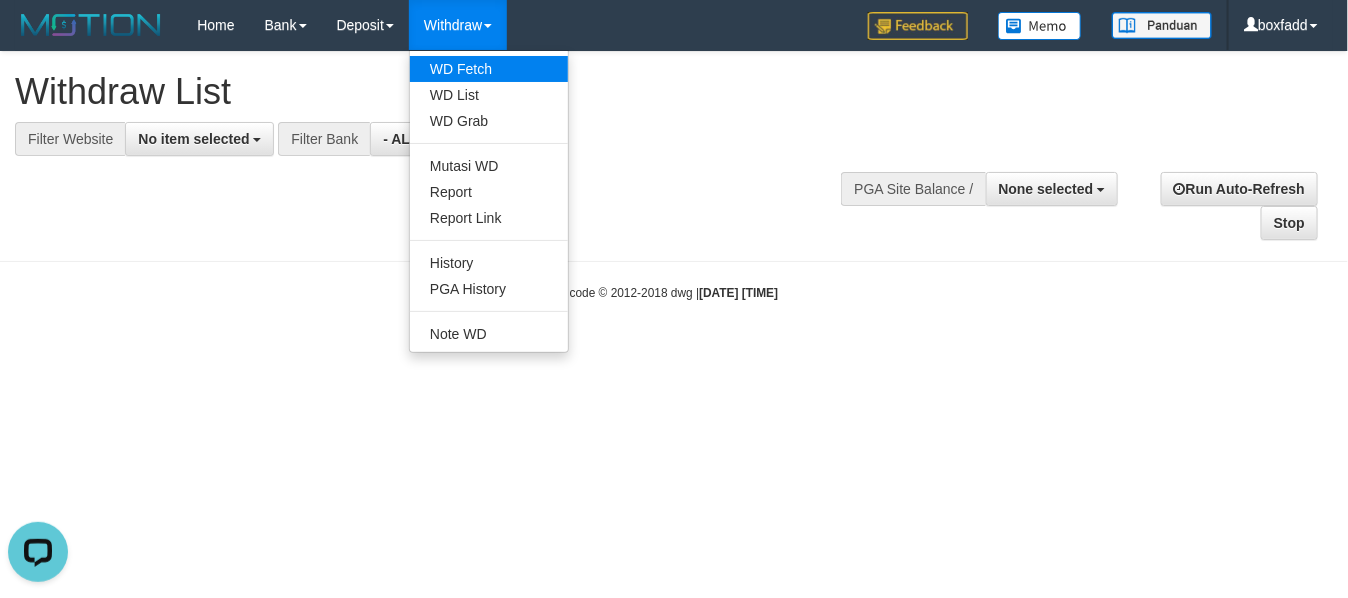 scroll, scrollTop: 0, scrollLeft: 0, axis: both 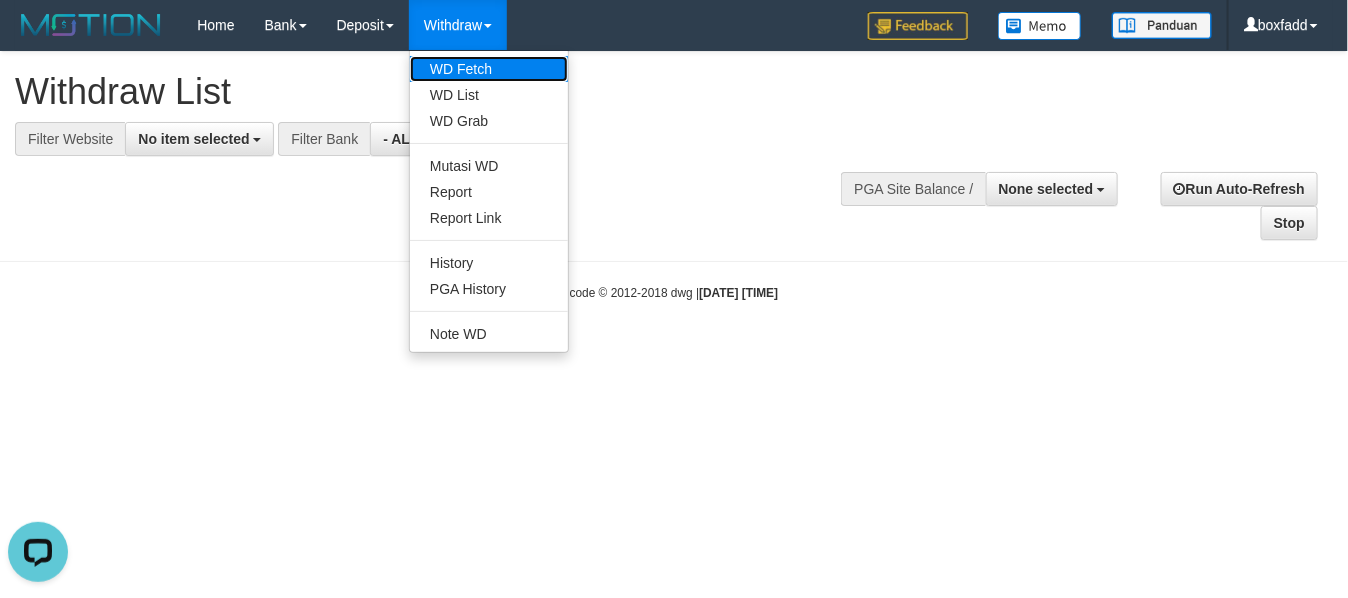 click on "WD Fetch" at bounding box center [489, 69] 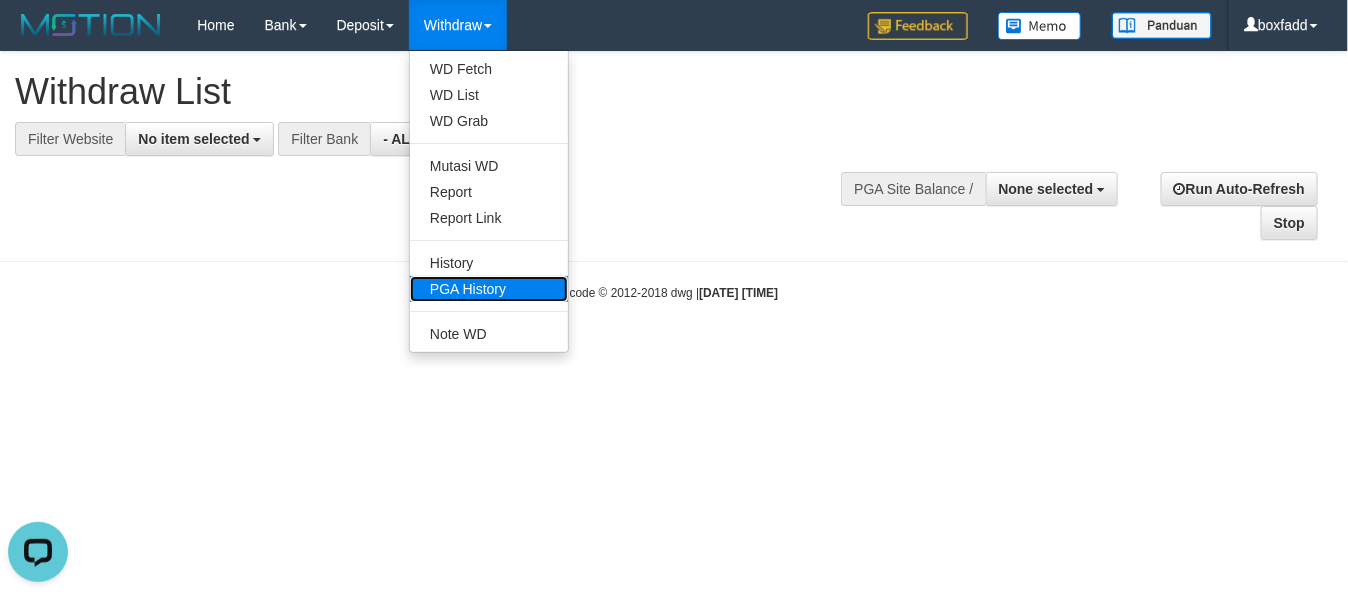 click on "PGA History" at bounding box center [489, 289] 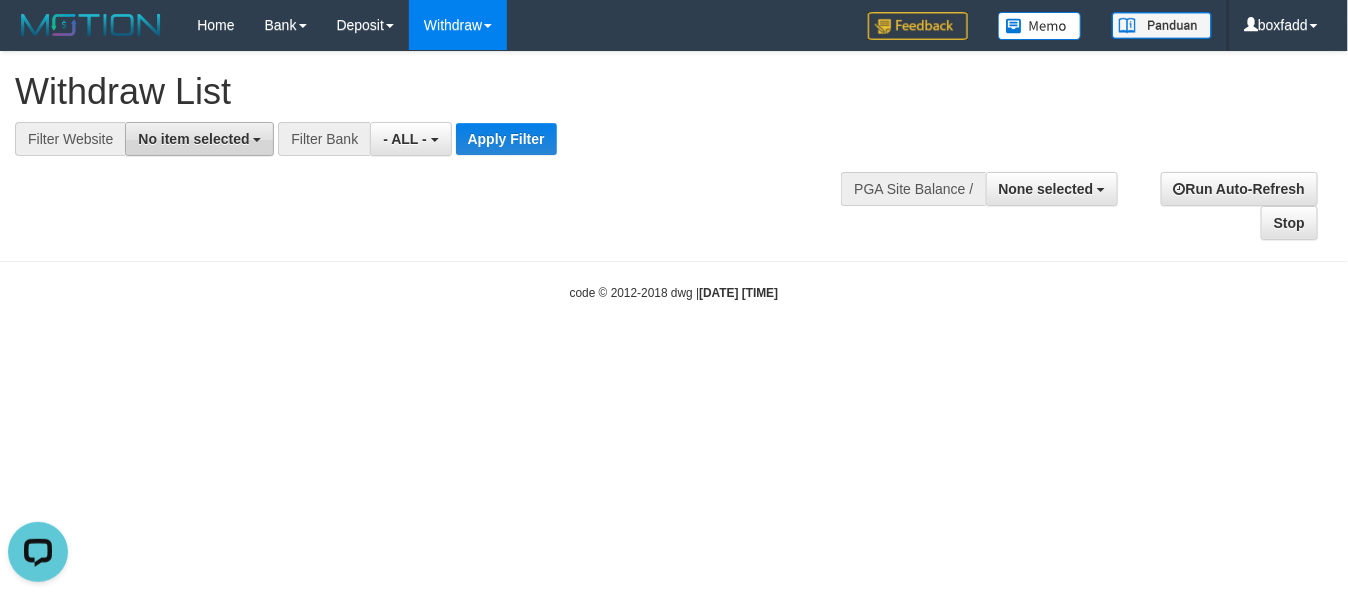 click on "No item selected" at bounding box center [193, 139] 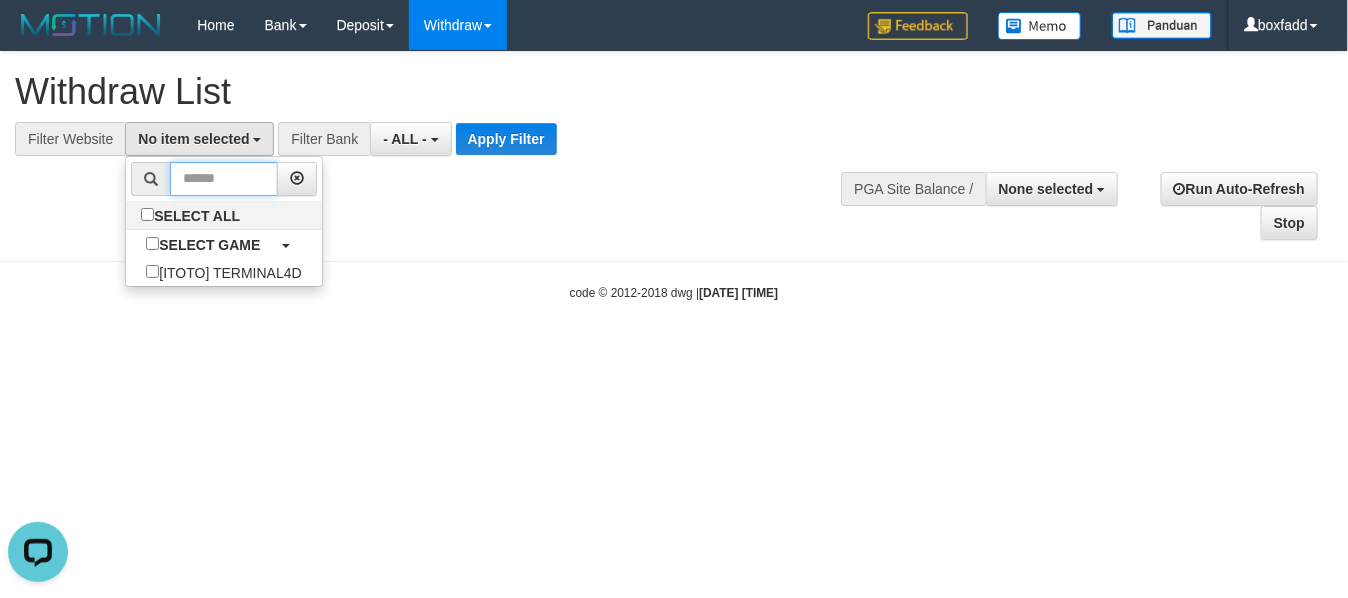 click at bounding box center [223, 179] 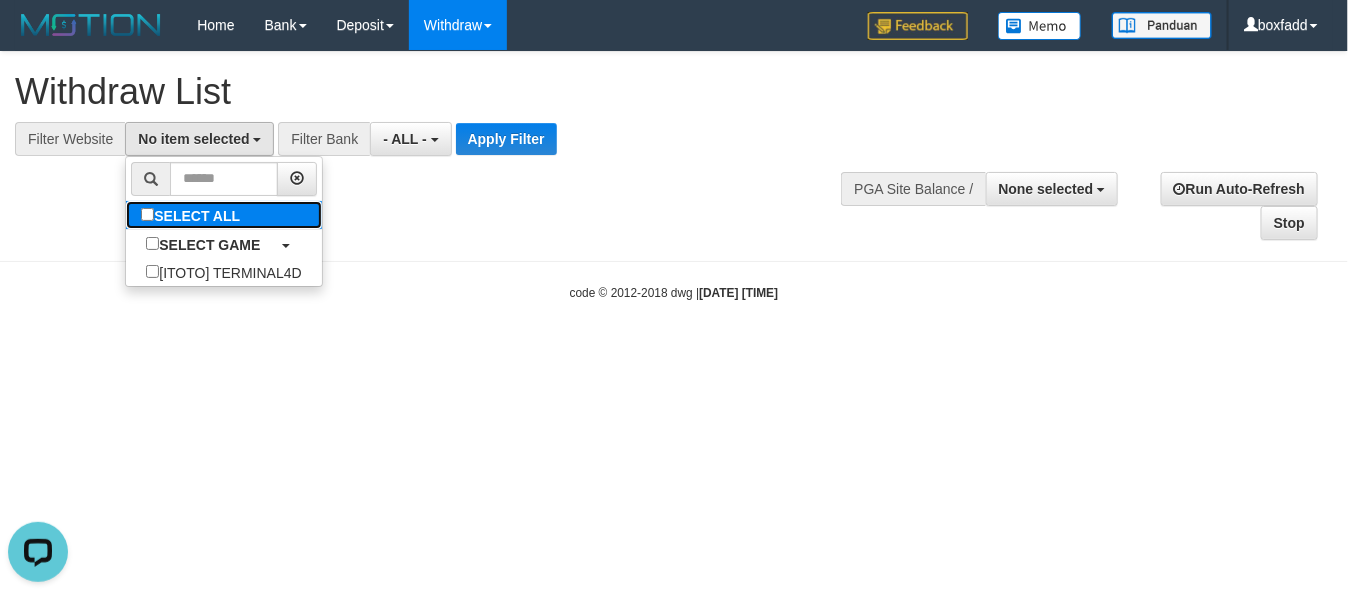 click on "SELECT ALL" at bounding box center (193, 215) 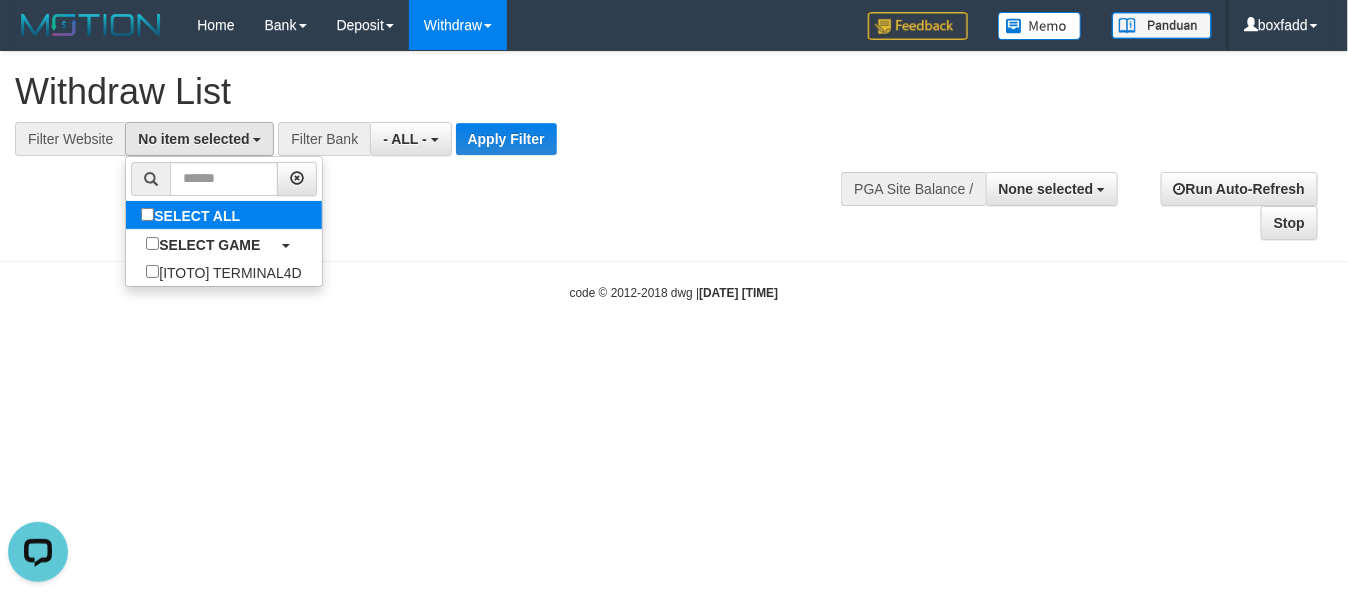 select on "****" 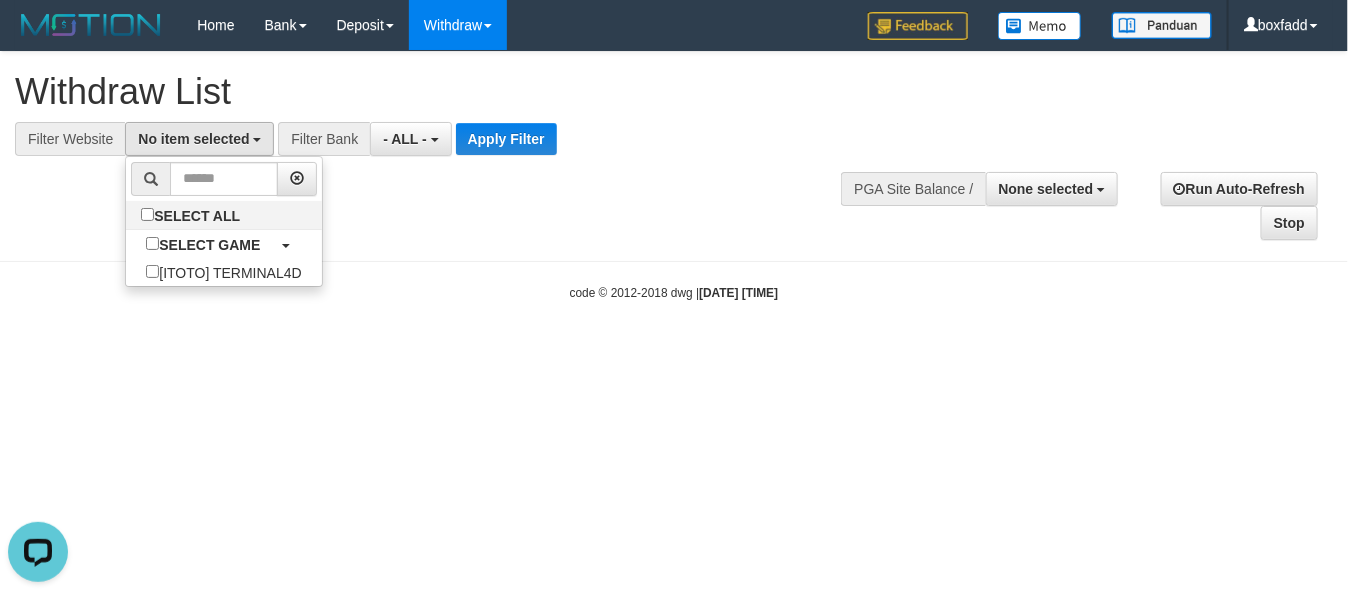 scroll, scrollTop: 18, scrollLeft: 0, axis: vertical 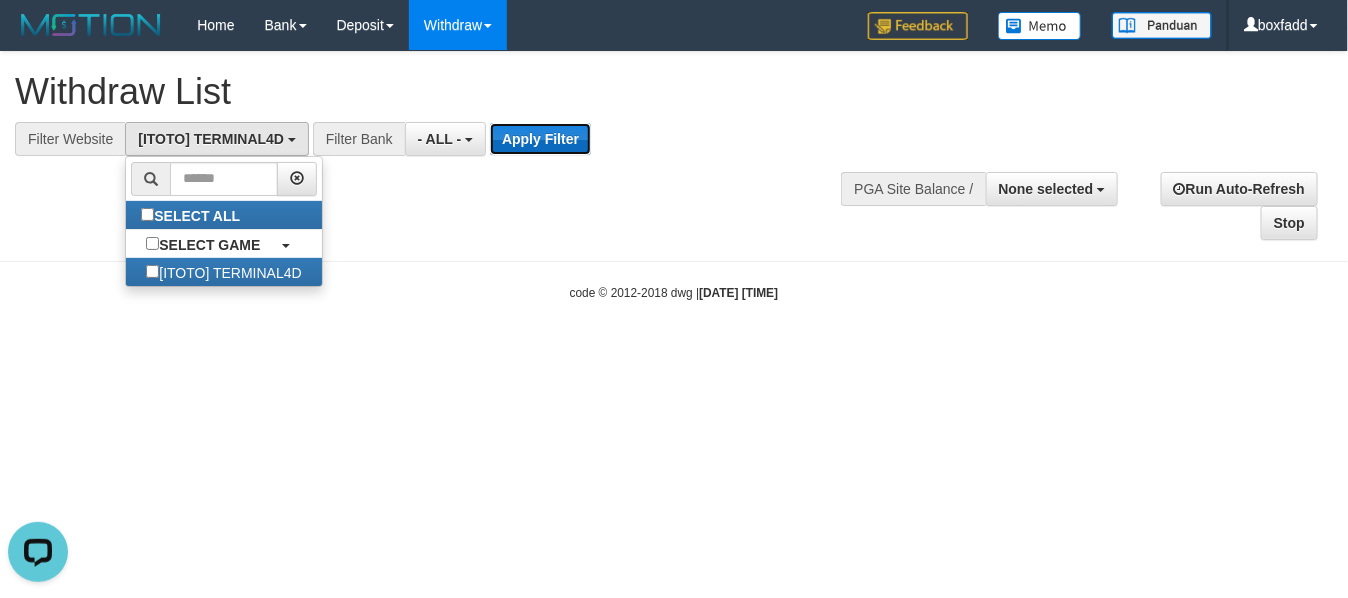 click on "Apply Filter" at bounding box center [540, 139] 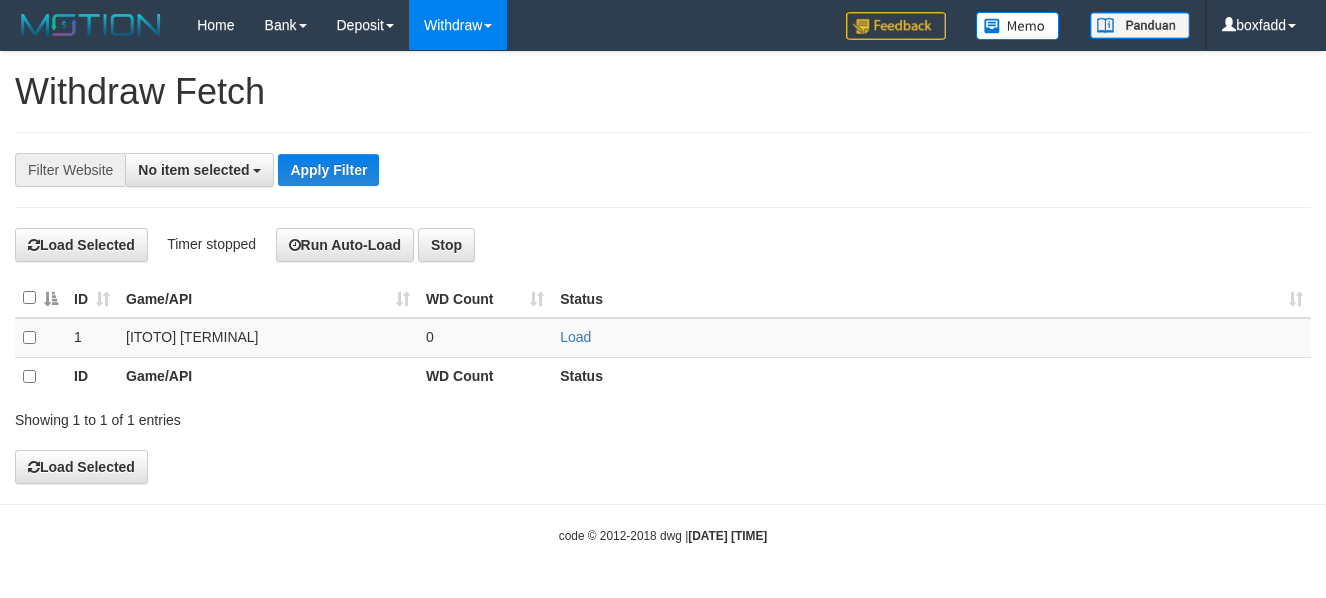 select 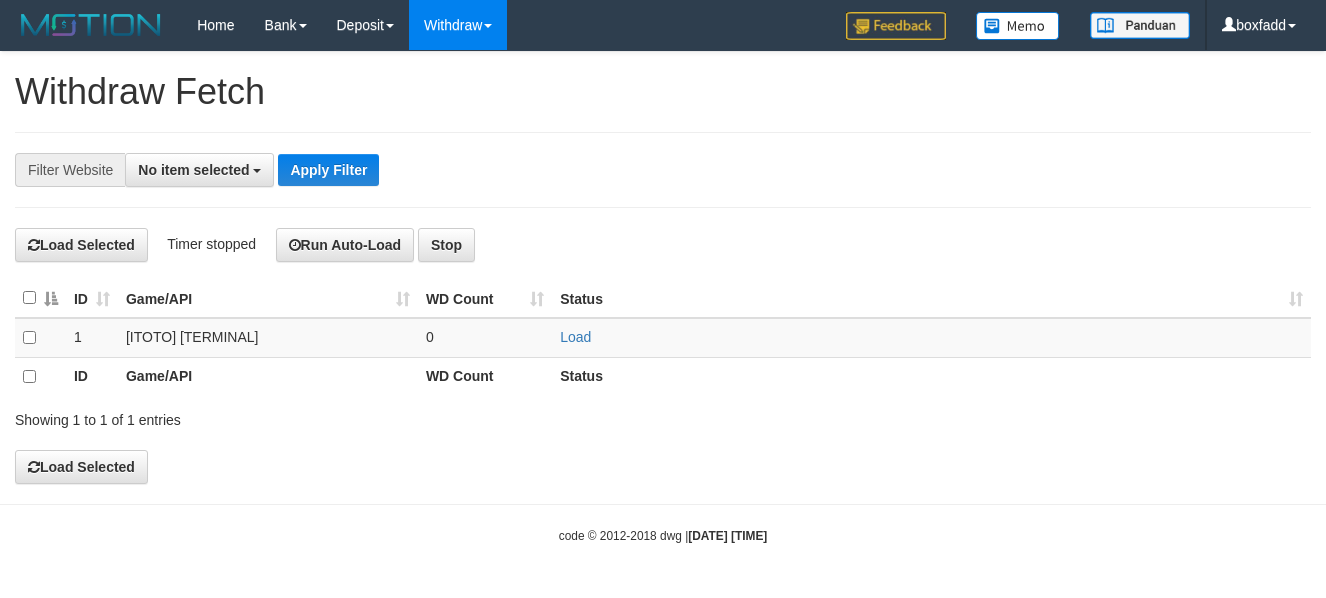 scroll, scrollTop: 0, scrollLeft: 0, axis: both 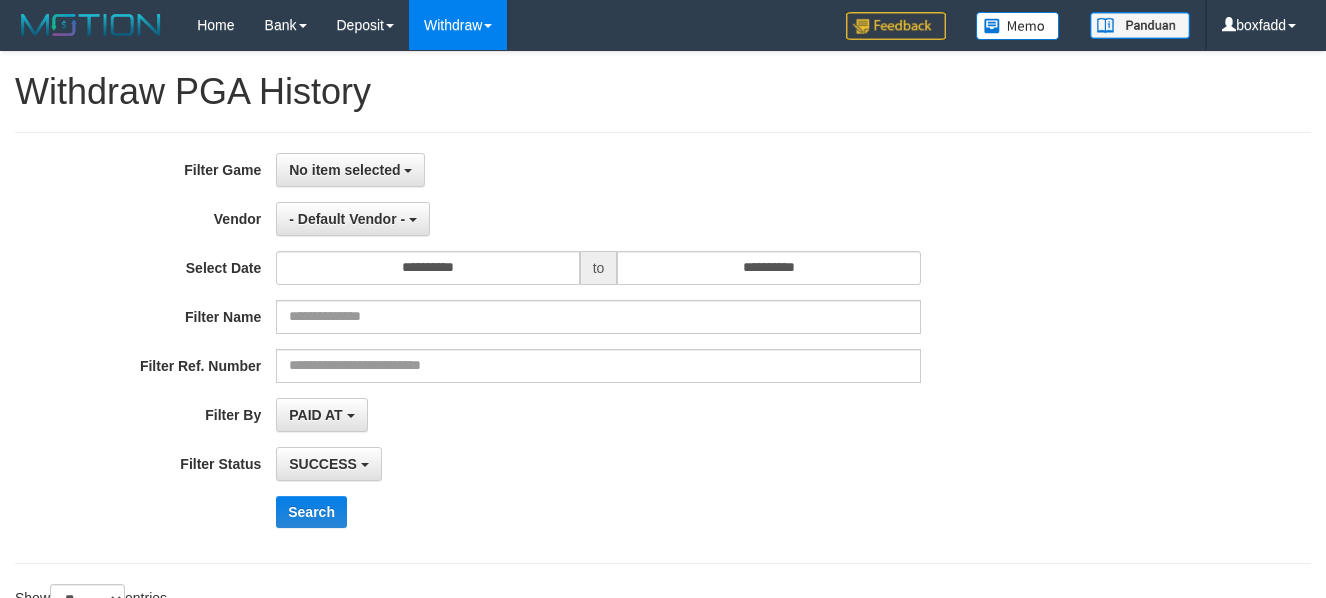 select 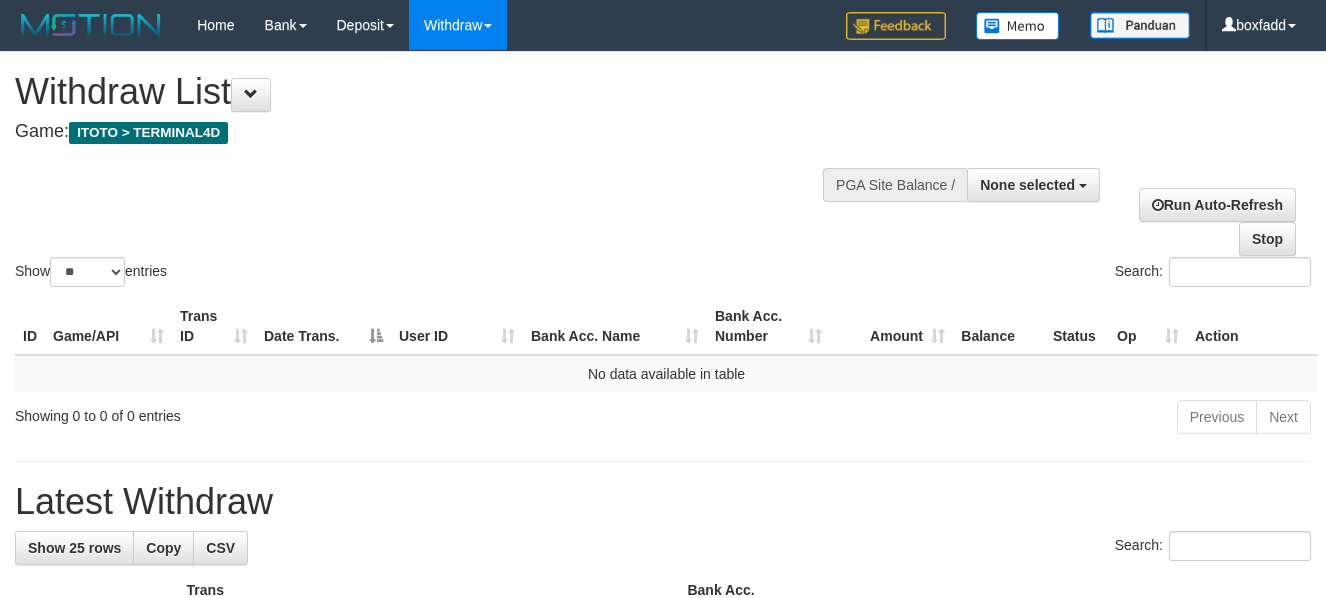 select 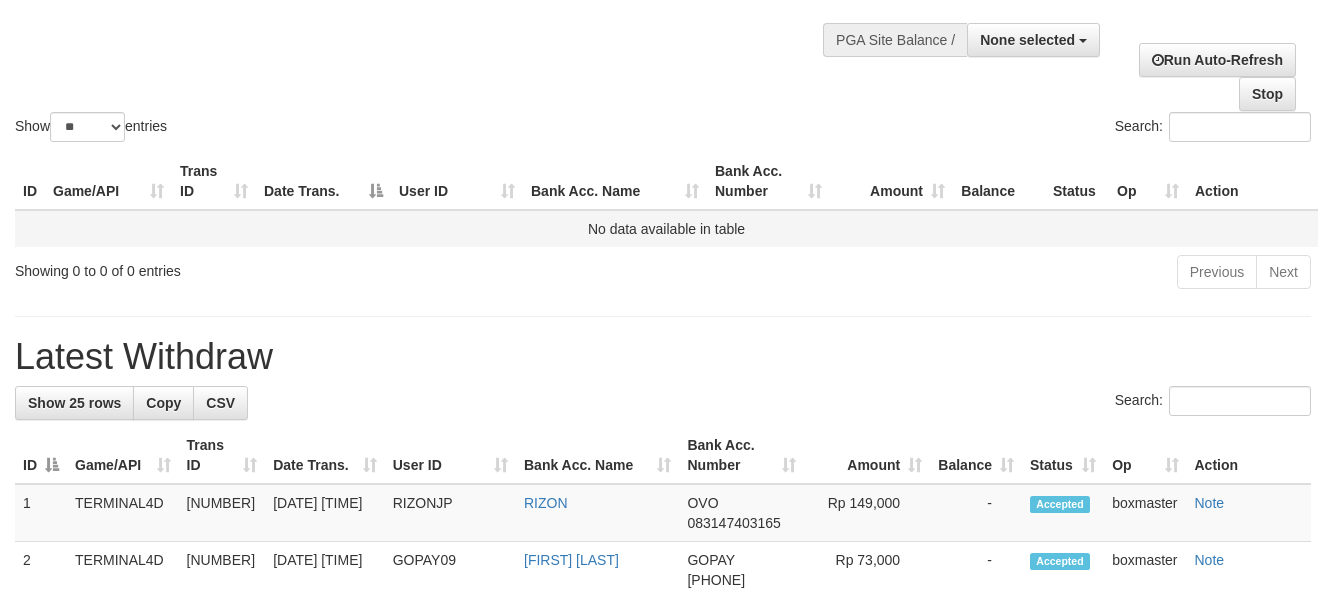 scroll, scrollTop: 150, scrollLeft: 0, axis: vertical 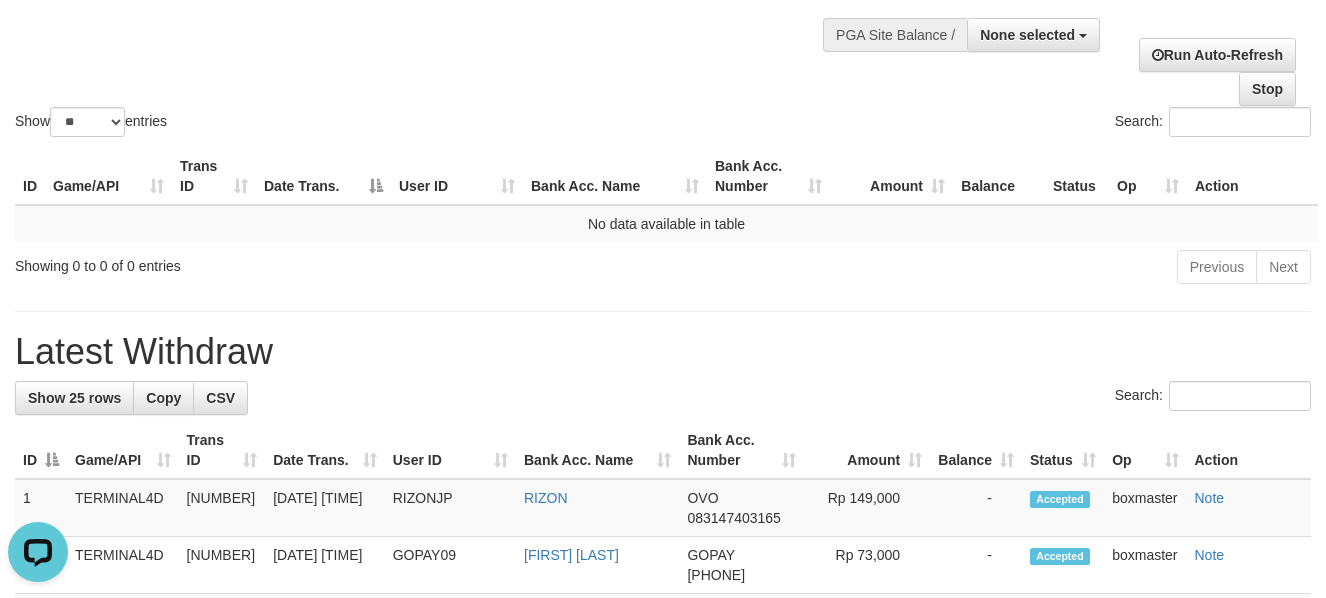 click on "Show  ** ** ** ***  entries Search:" at bounding box center [663, 21] 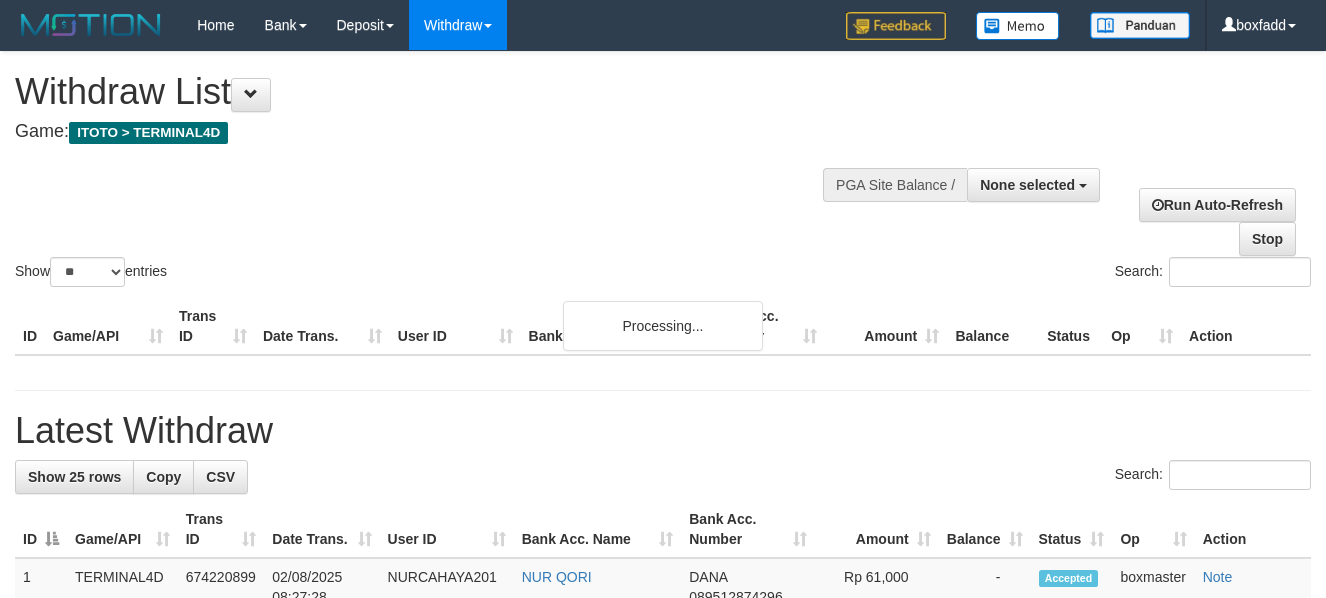 select 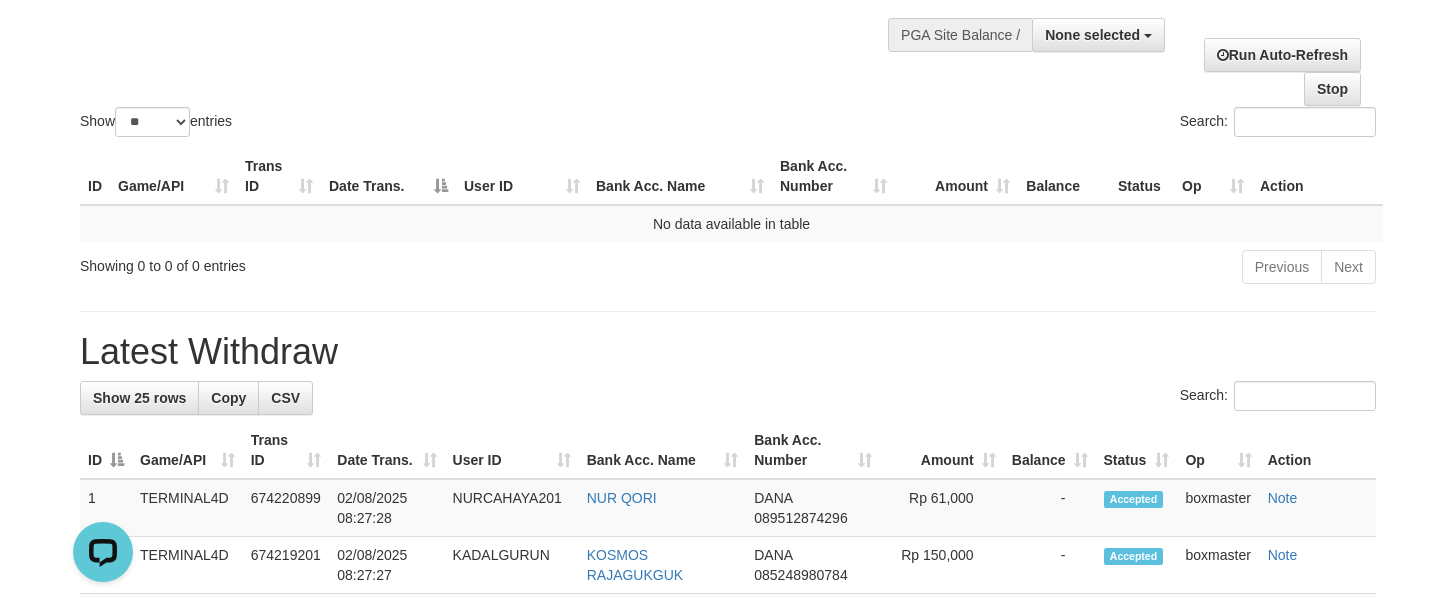 scroll, scrollTop: 0, scrollLeft: 0, axis: both 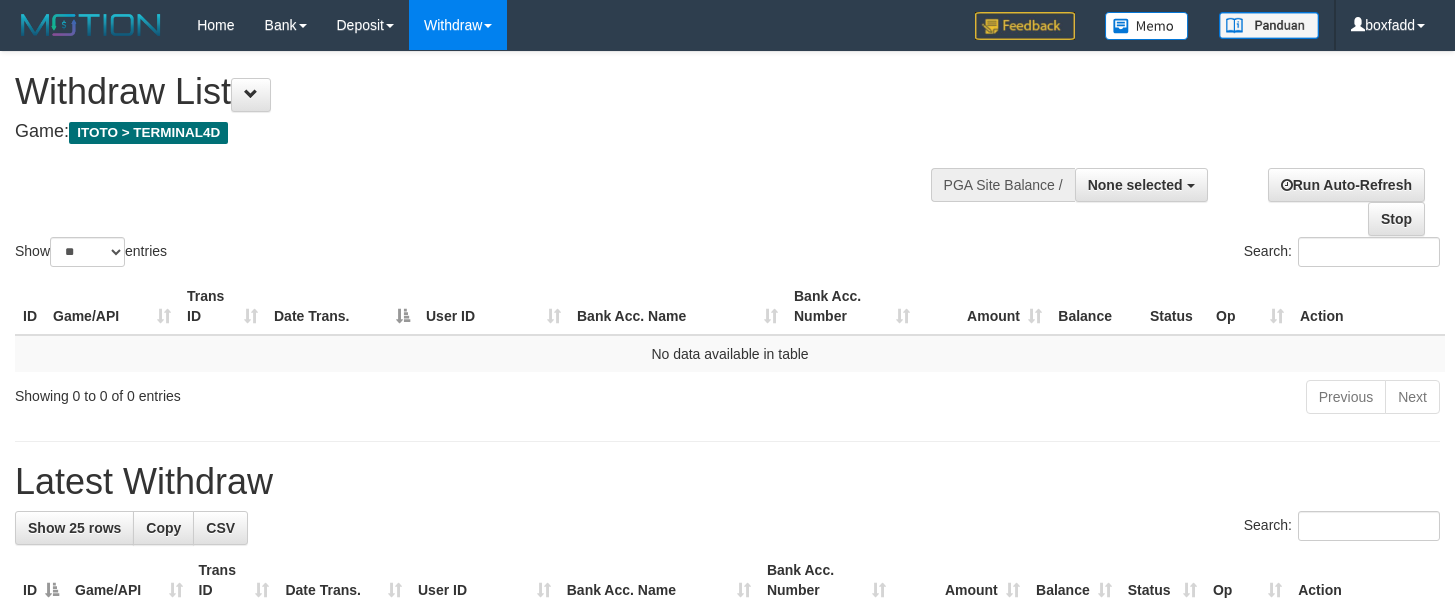 select 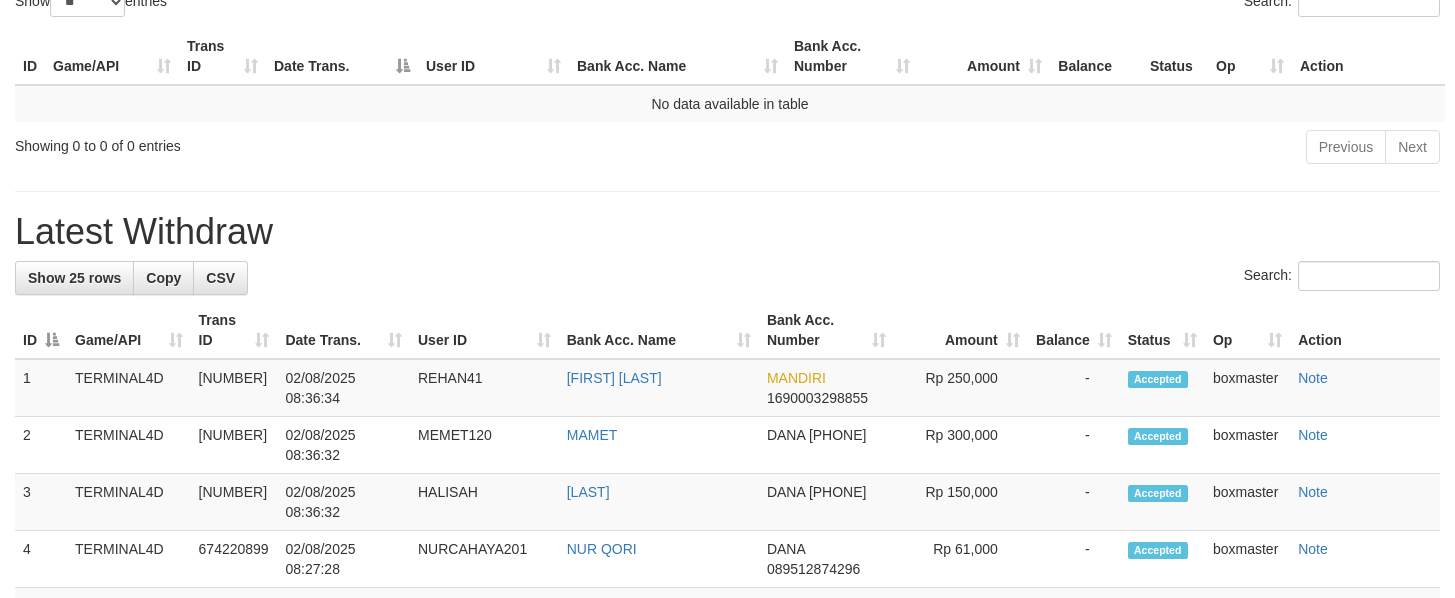 scroll, scrollTop: 300, scrollLeft: 0, axis: vertical 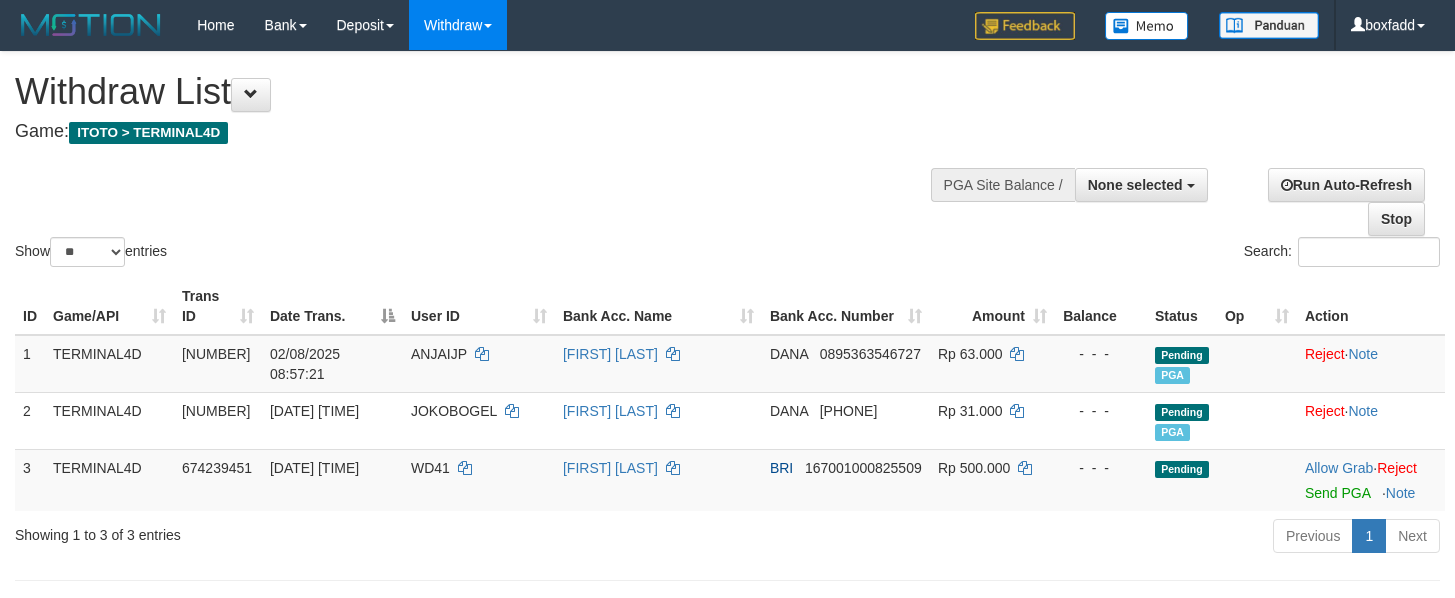 select 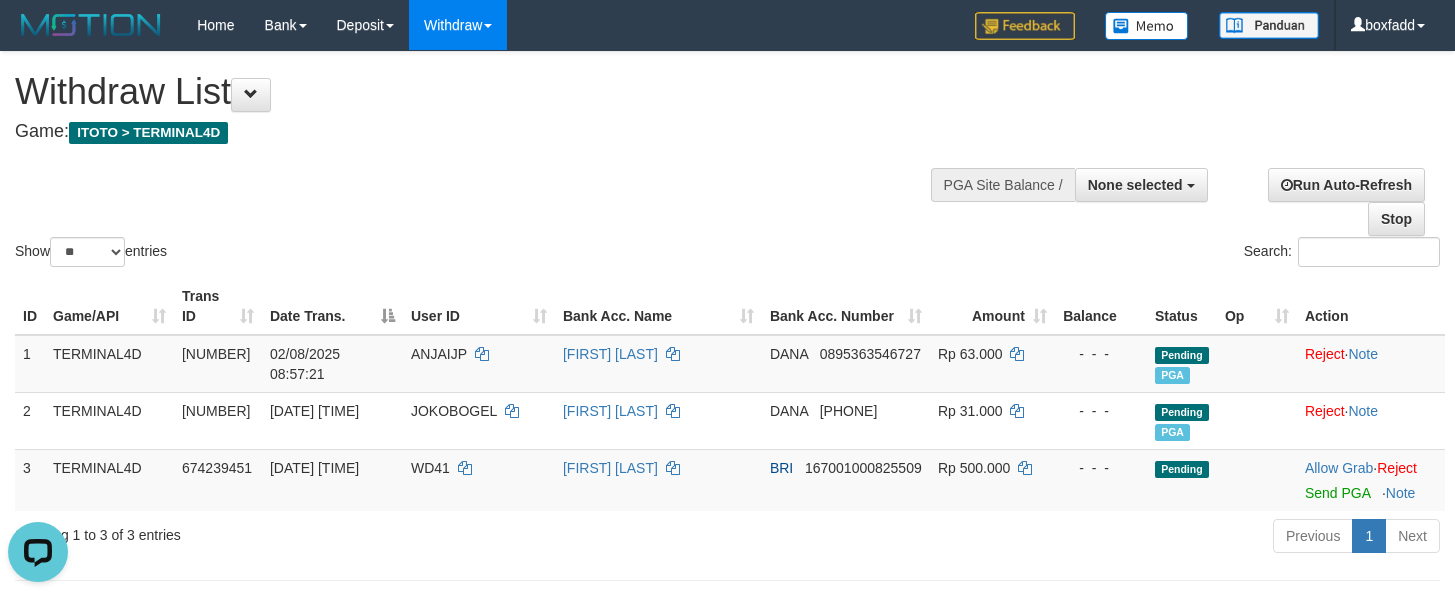 scroll, scrollTop: 0, scrollLeft: 0, axis: both 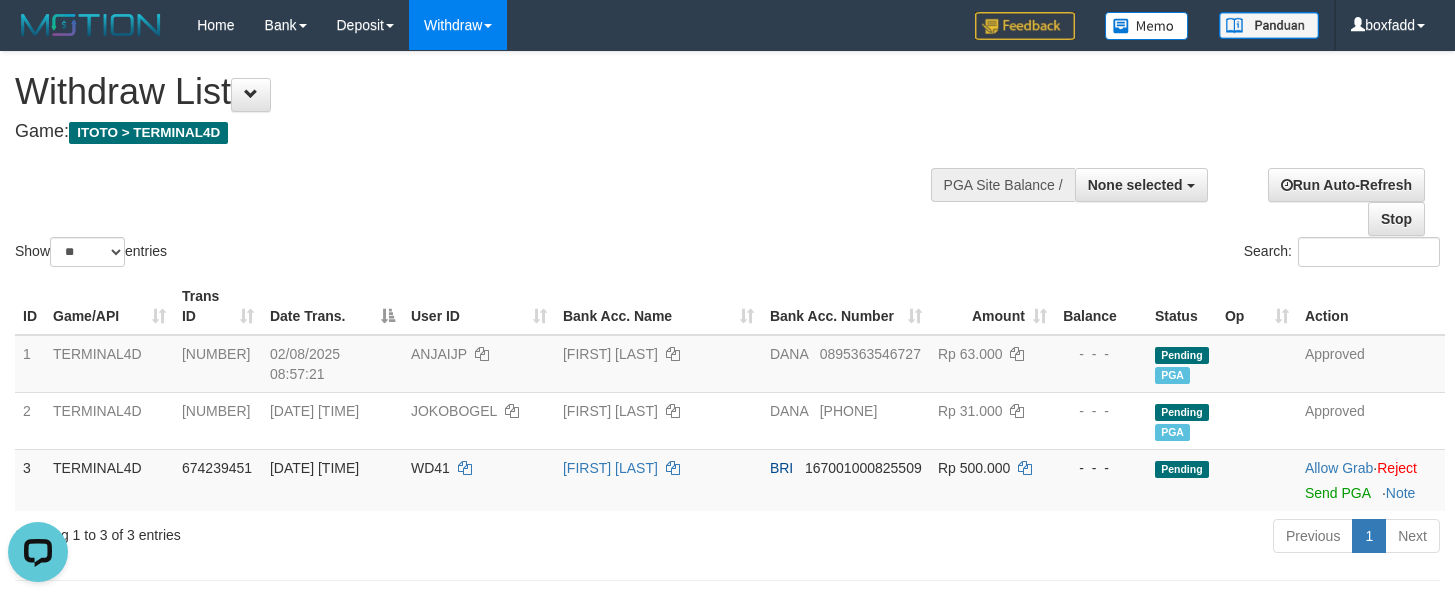 click on "Show  ** ** ** ***  entries Search:" at bounding box center (727, 161) 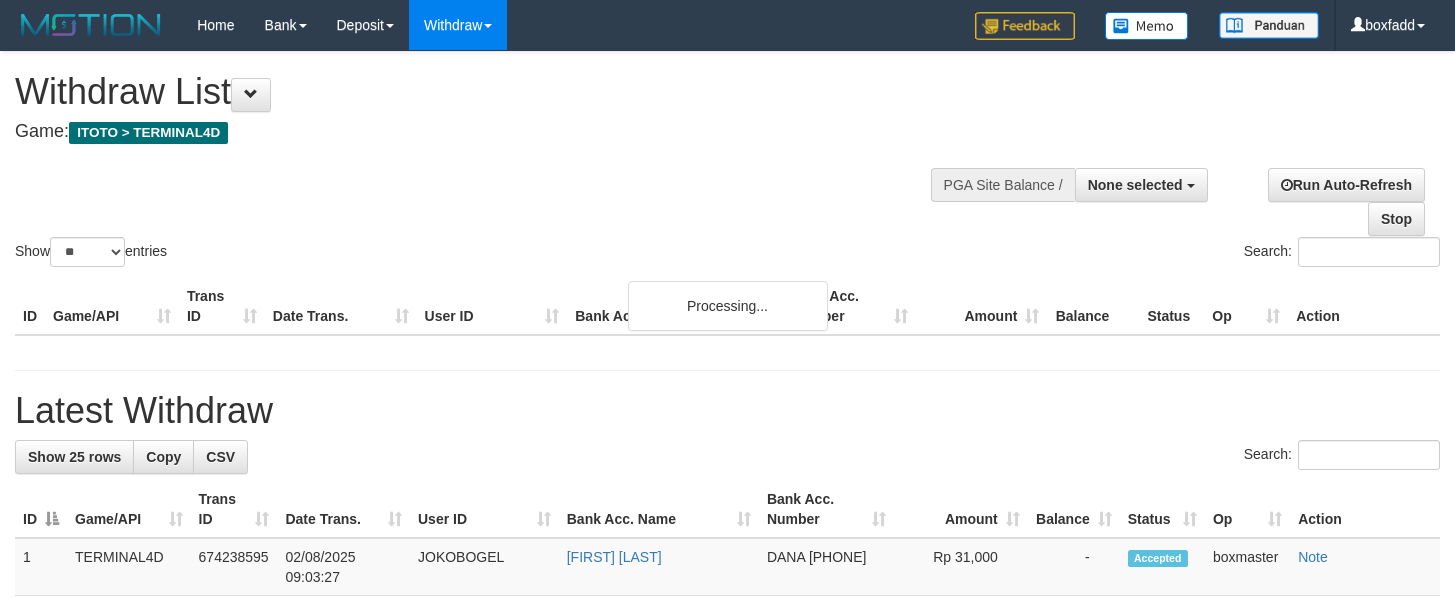 select 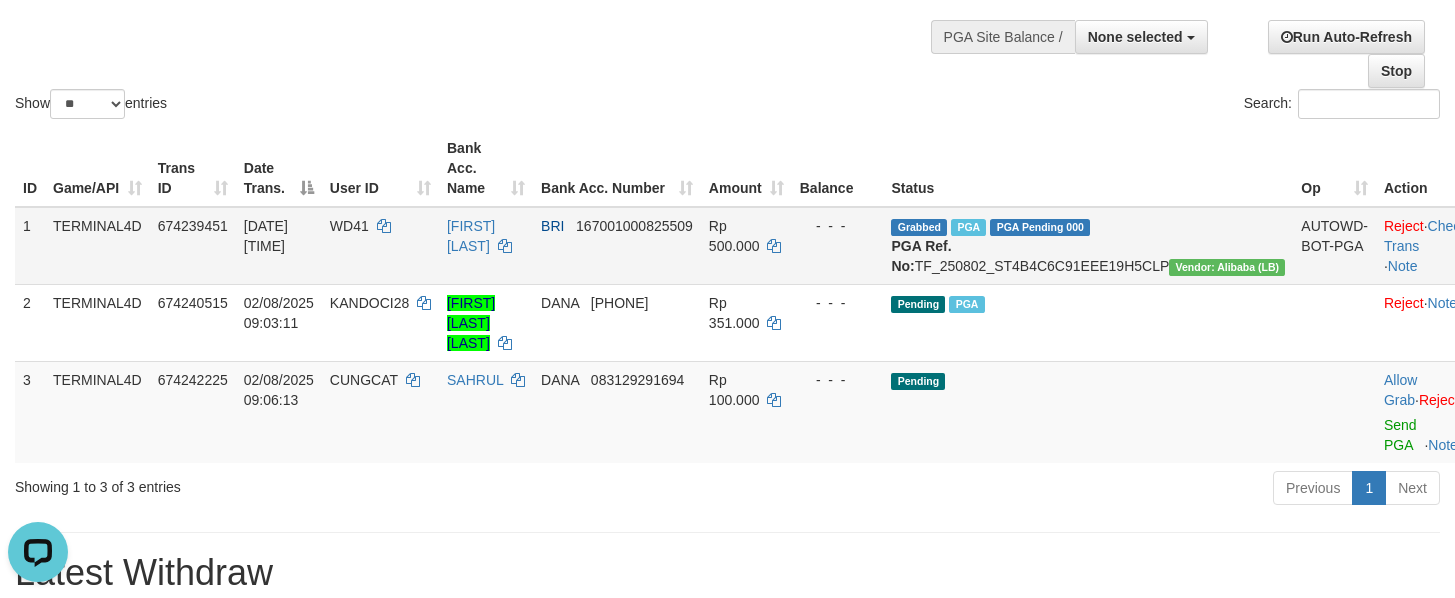 scroll, scrollTop: 0, scrollLeft: 0, axis: both 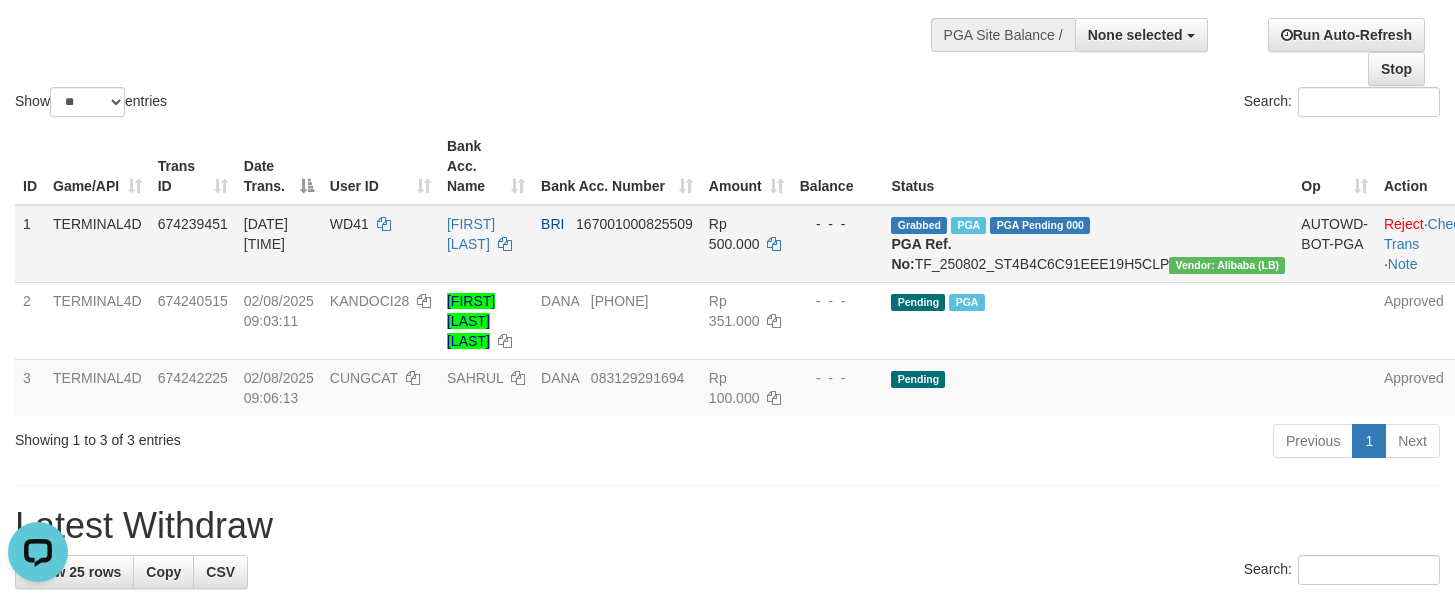 click on "Grabbed   PGA   PGA Pending 000 PGA Ref. No:  TF_250802_ST4B4C6C91EEE19H5CLP  Vendor: Alibaba (LB)" at bounding box center (1088, 244) 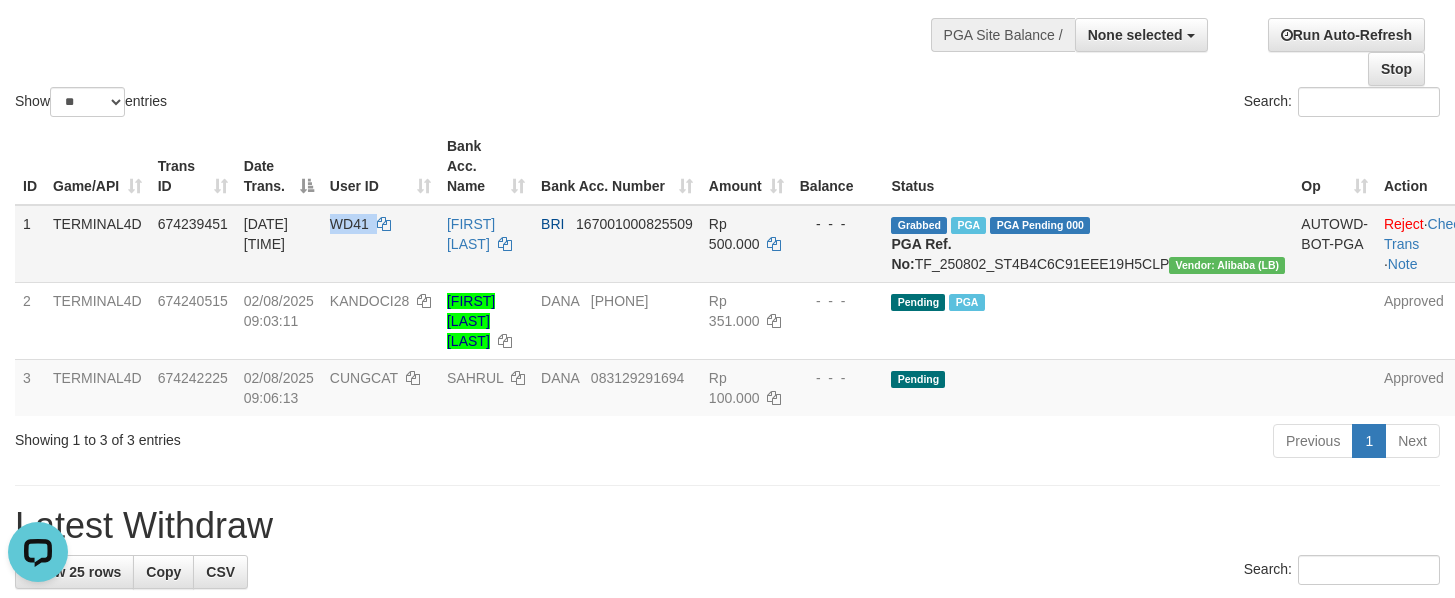 click on "WD41" at bounding box center [349, 224] 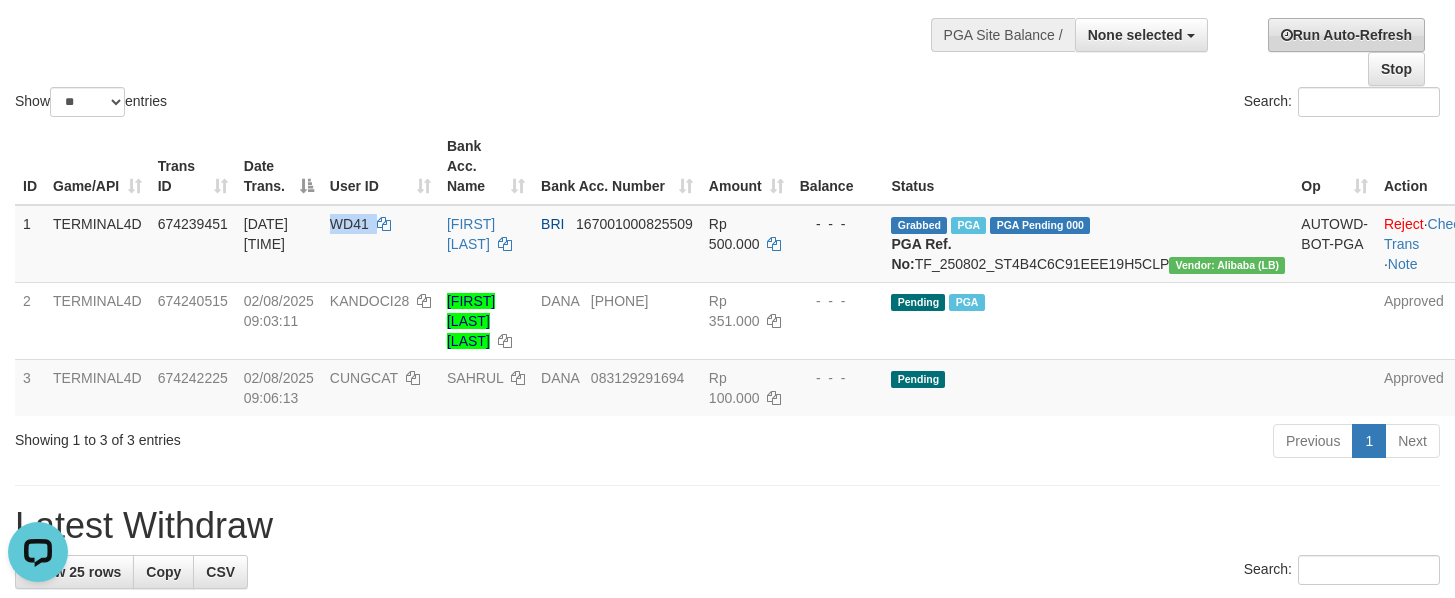 copy on "WD41" 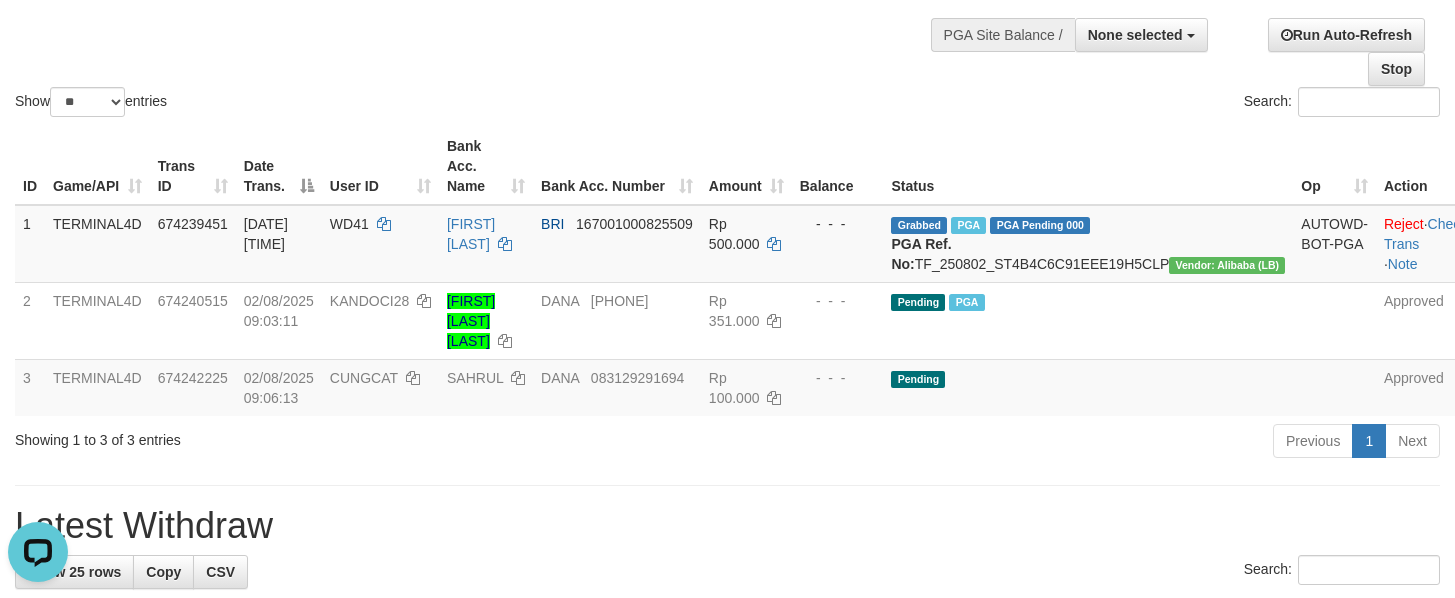 click on "**********" at bounding box center [727, 1057] 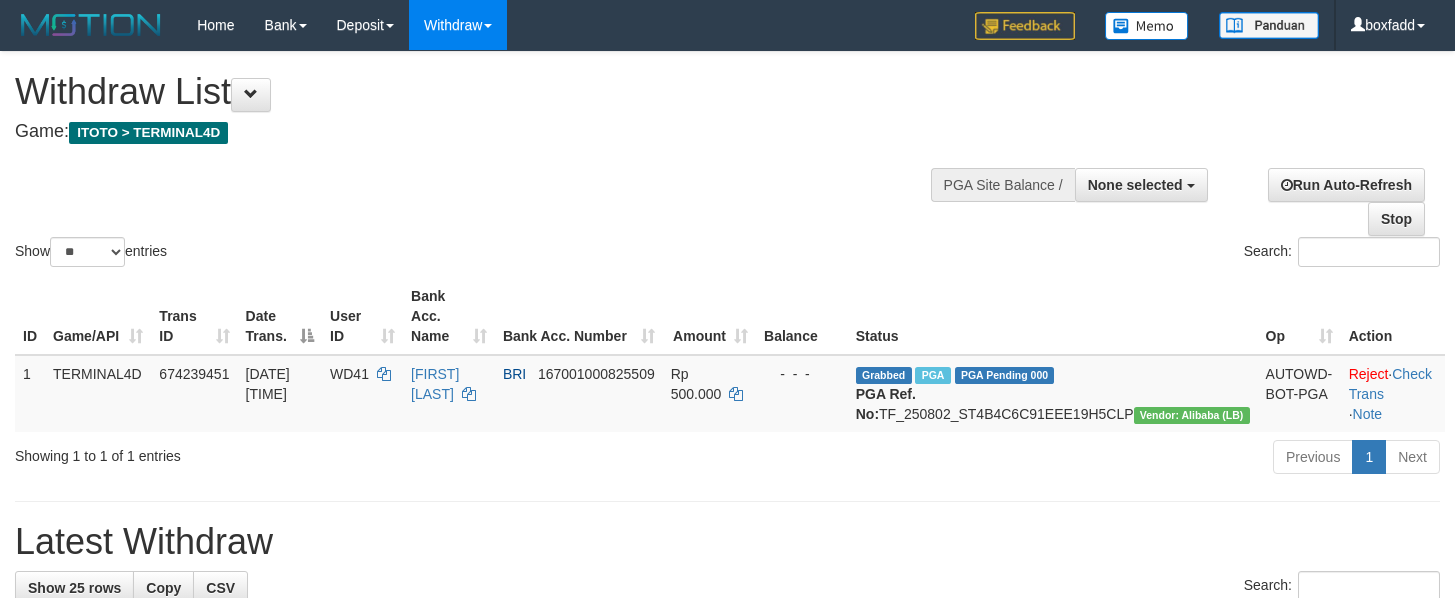 select 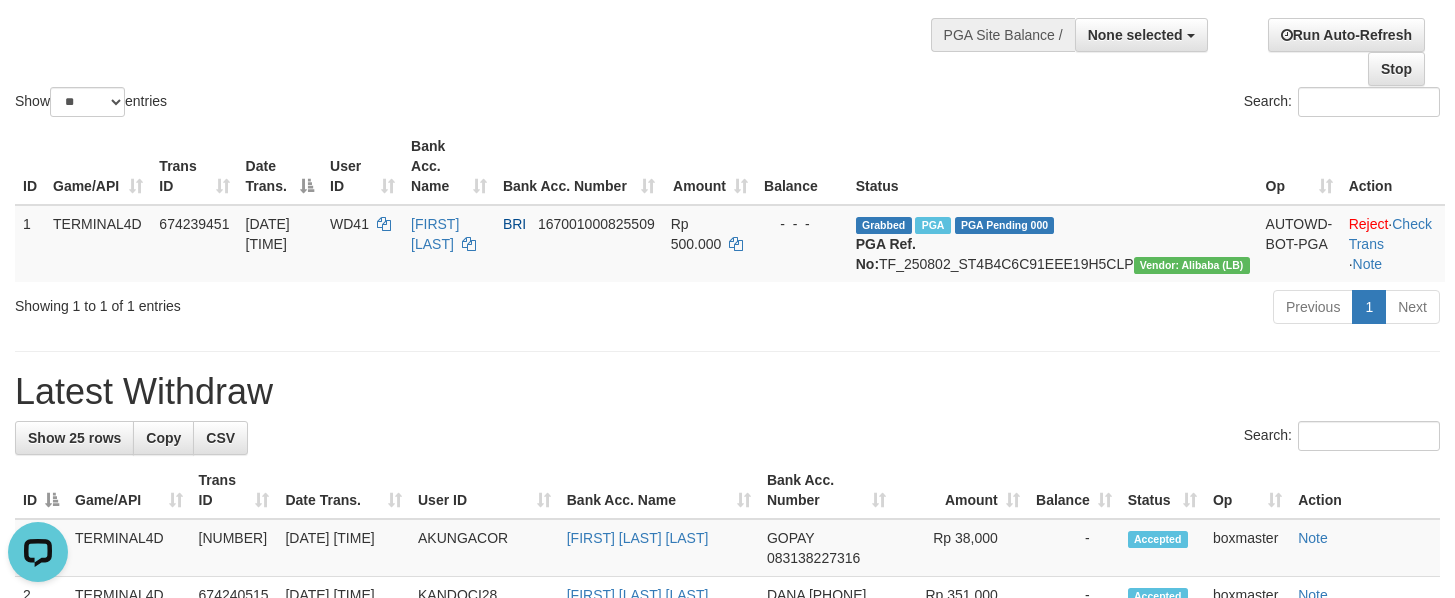 scroll, scrollTop: 0, scrollLeft: 0, axis: both 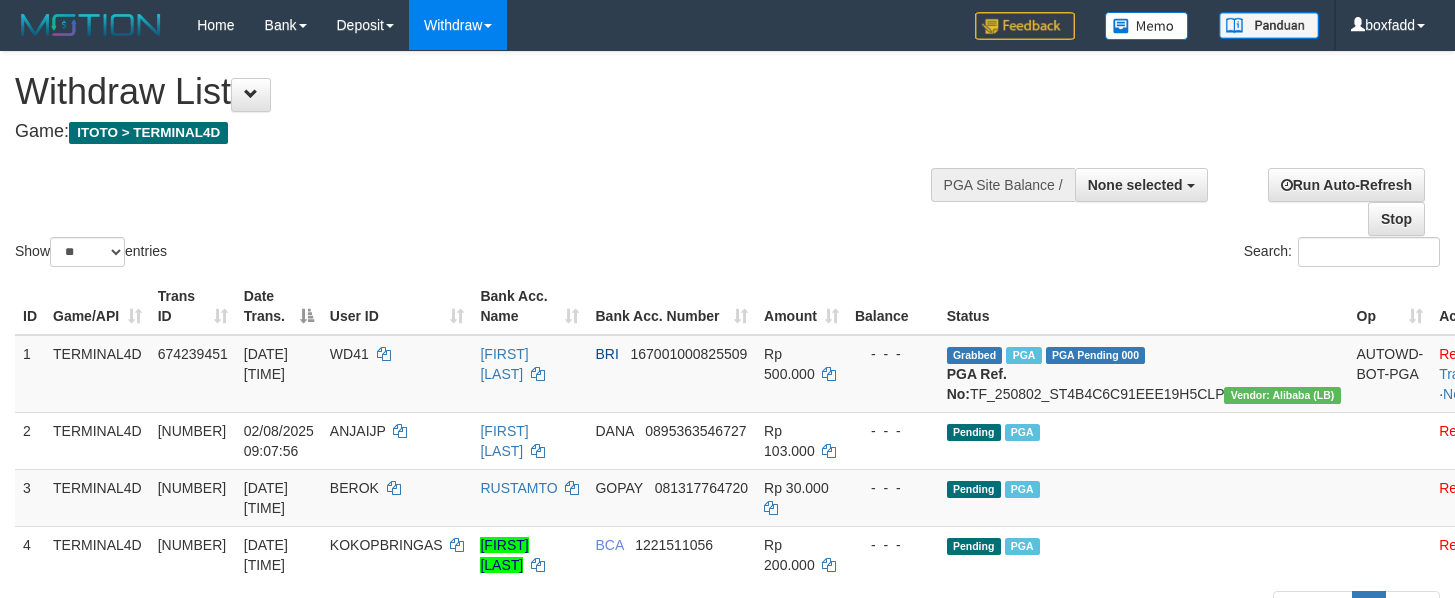 select 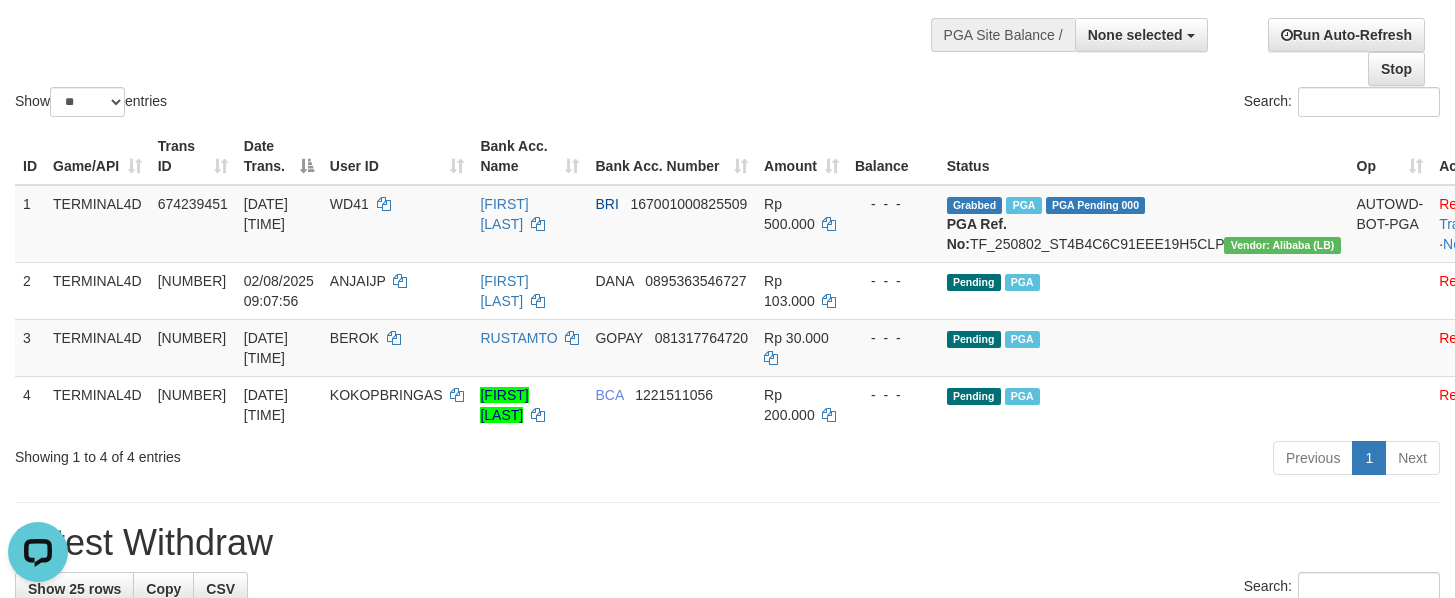 scroll, scrollTop: 0, scrollLeft: 0, axis: both 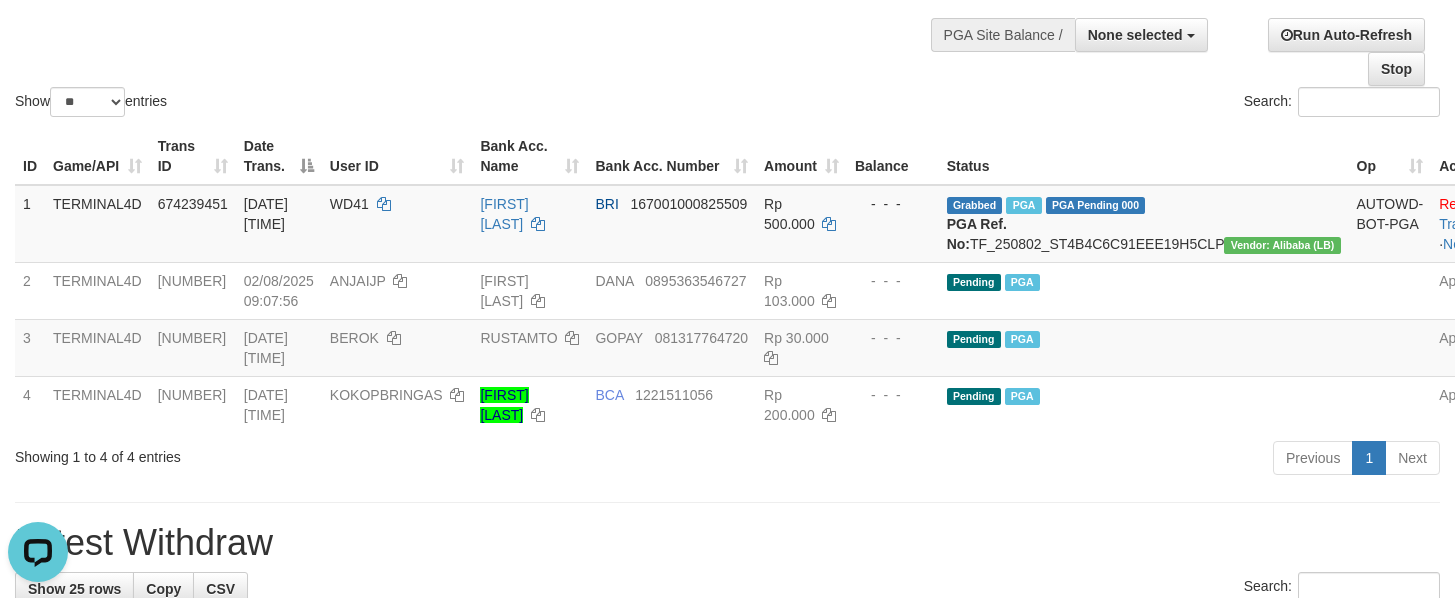 click on "Show  ** ** ** ***  entries Search:" at bounding box center (727, 11) 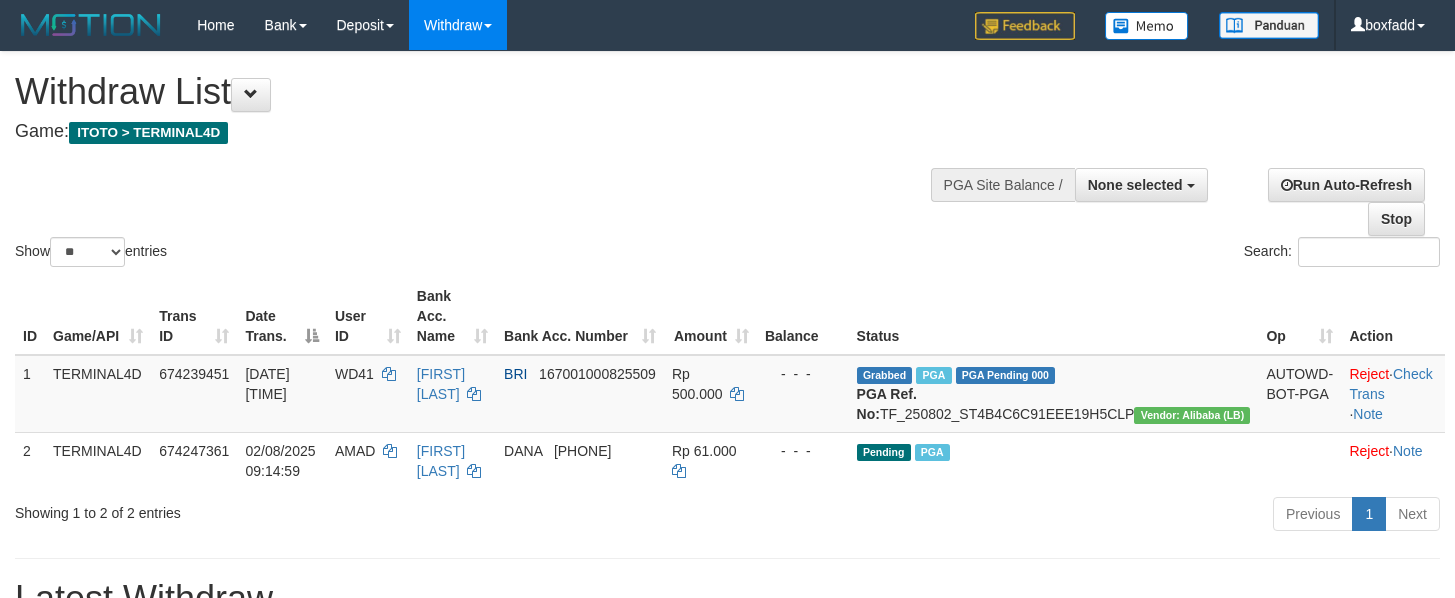 select 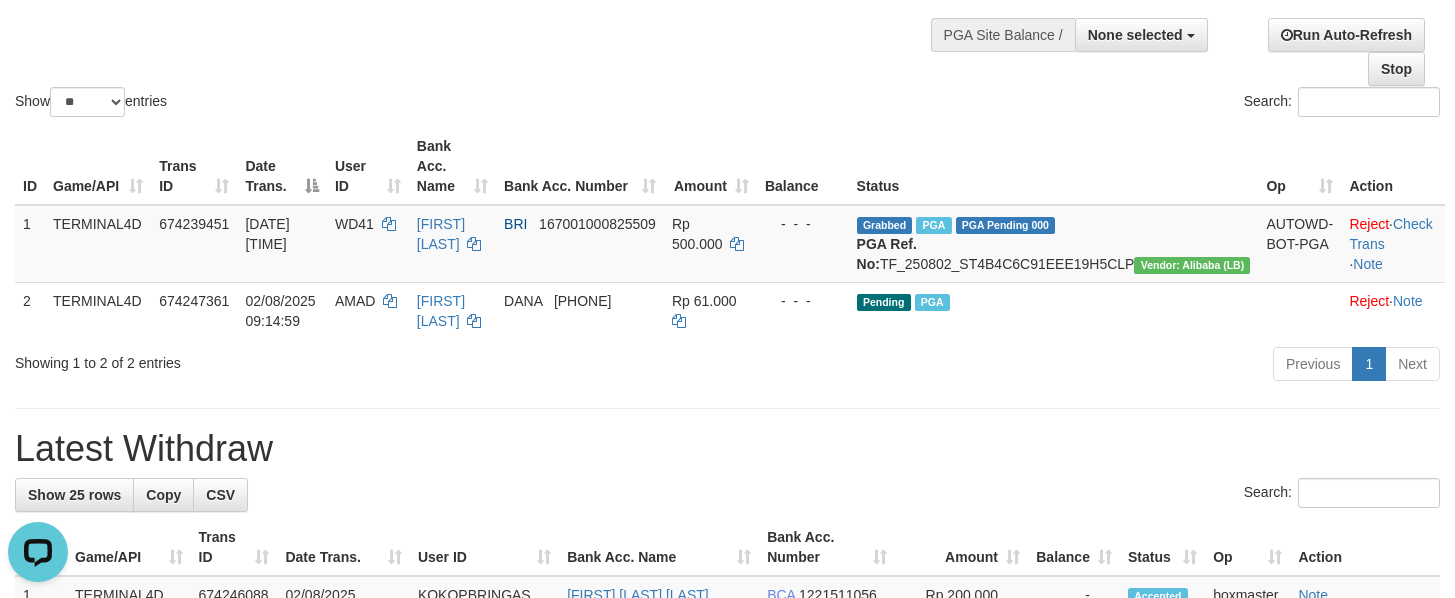 scroll, scrollTop: 0, scrollLeft: 0, axis: both 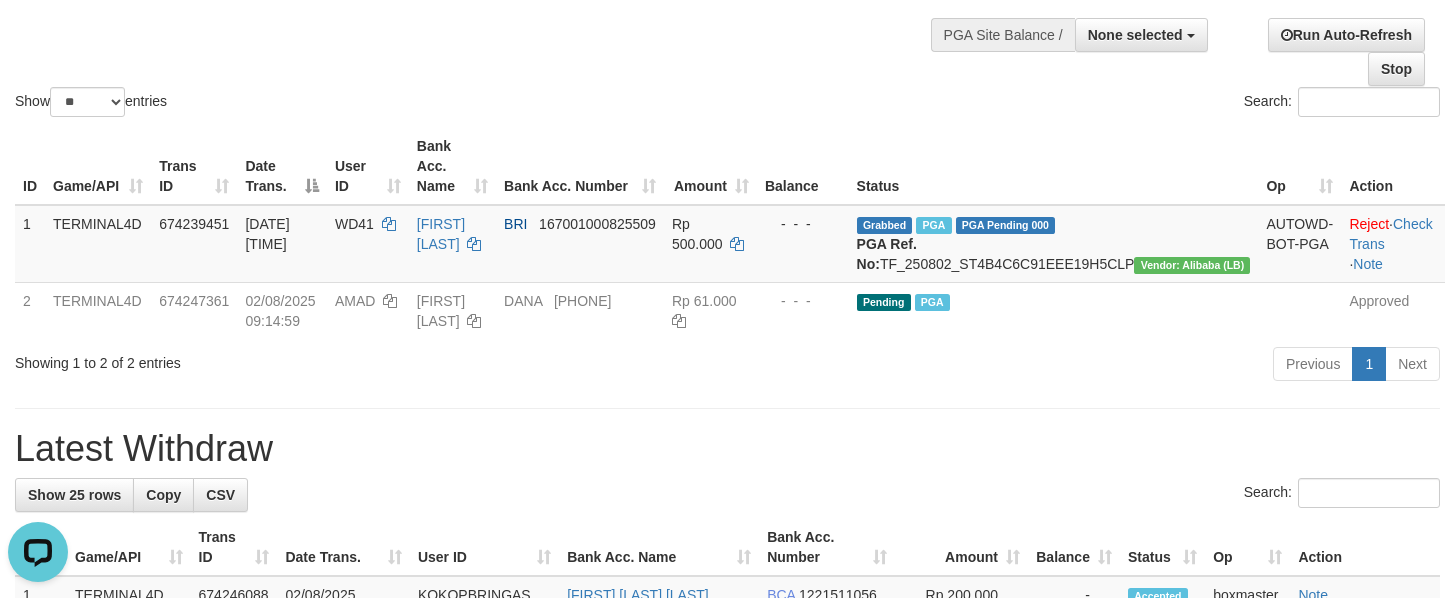 click on "Previous 1 Next" at bounding box center [1030, 366] 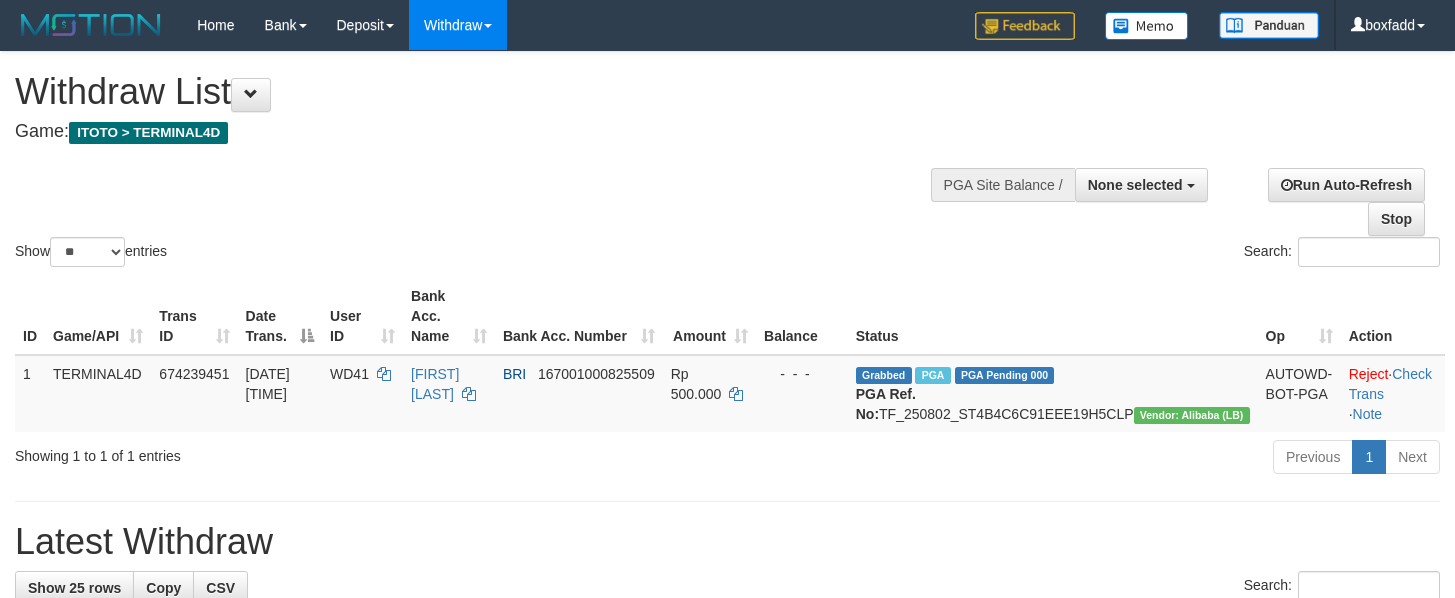 select 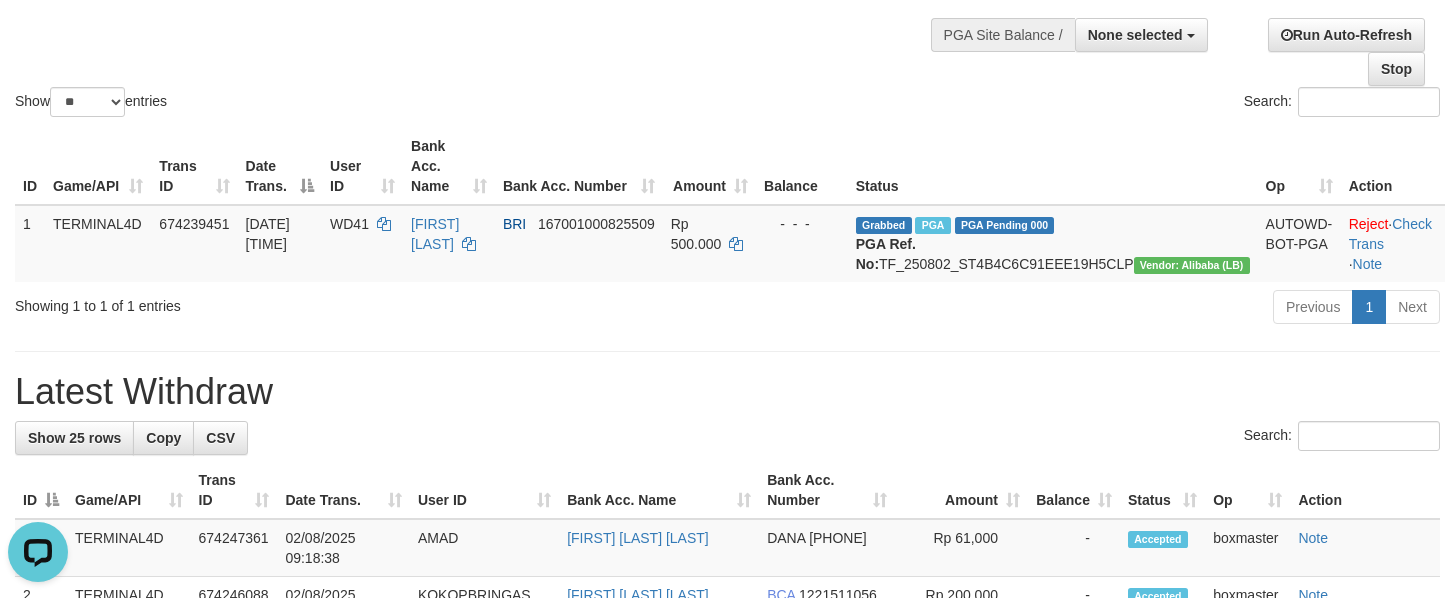 scroll, scrollTop: 0, scrollLeft: 0, axis: both 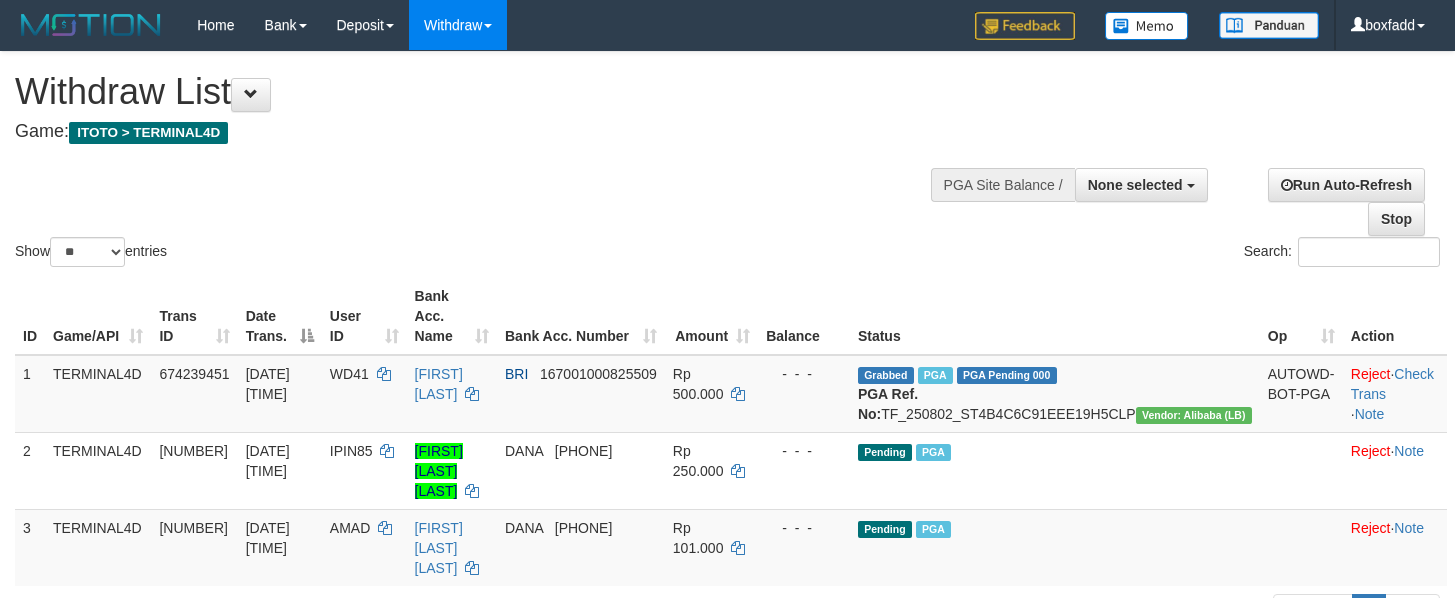 select 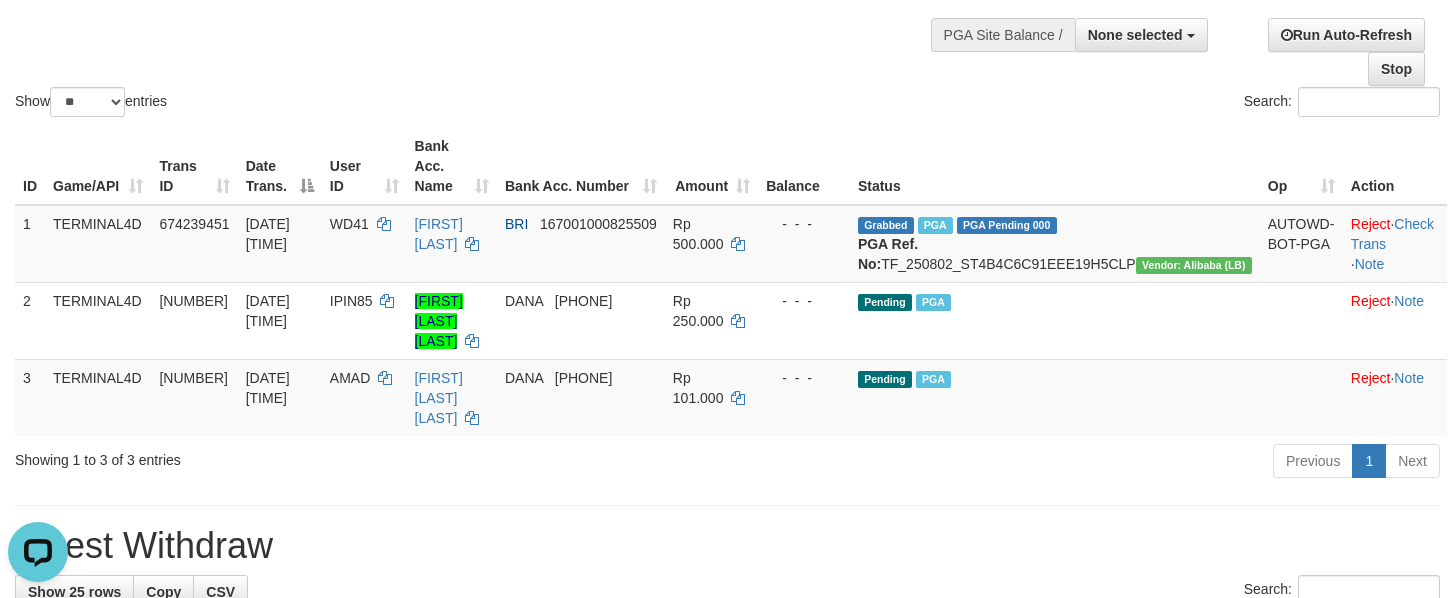 scroll, scrollTop: 0, scrollLeft: 0, axis: both 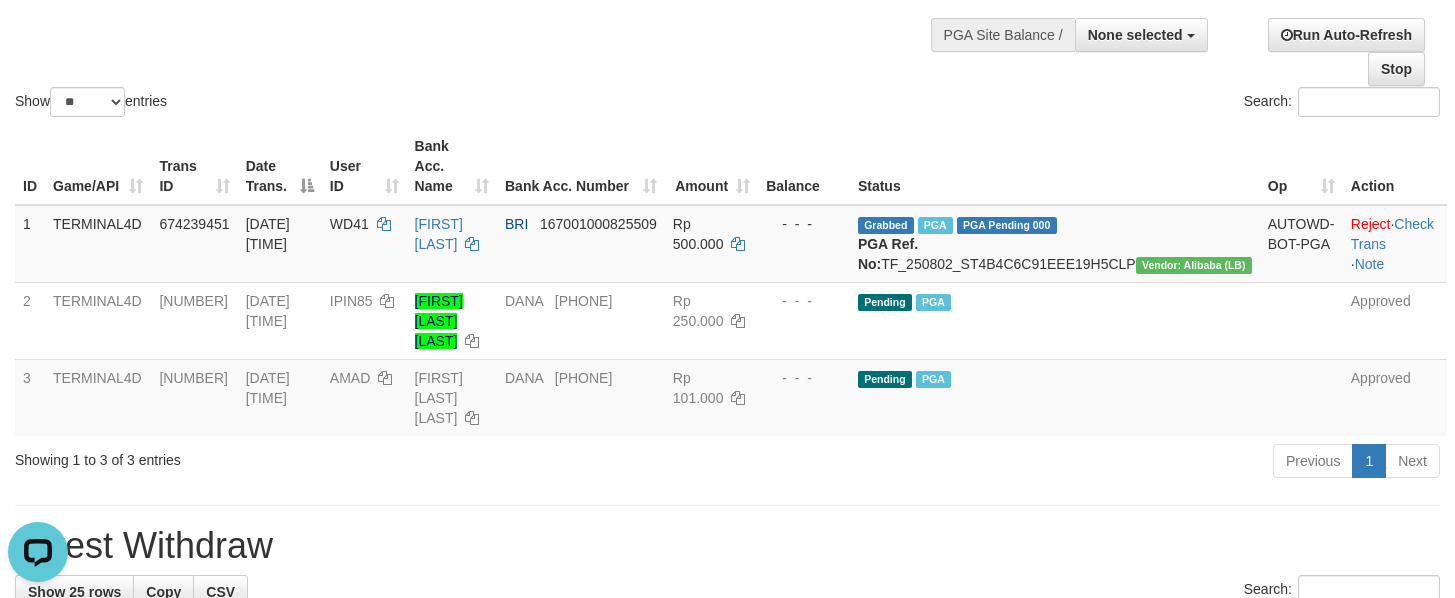 click on "Show  ** ** ** ***  entries Search:" at bounding box center [727, 11] 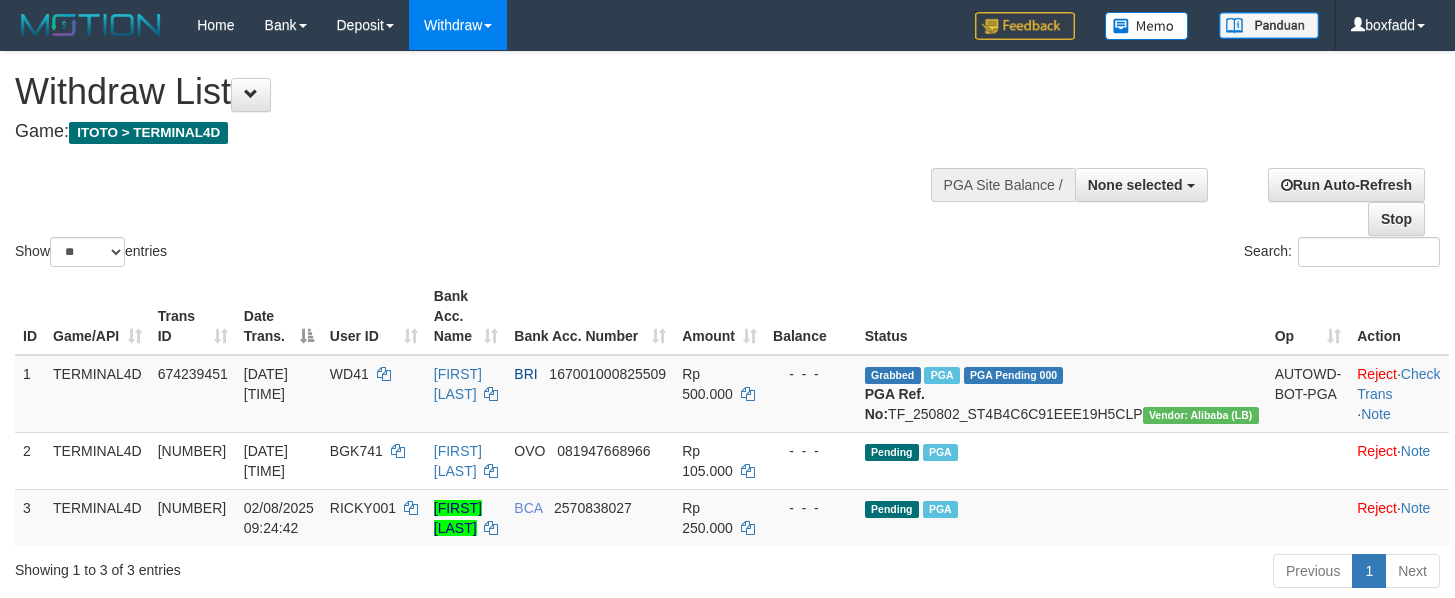 select 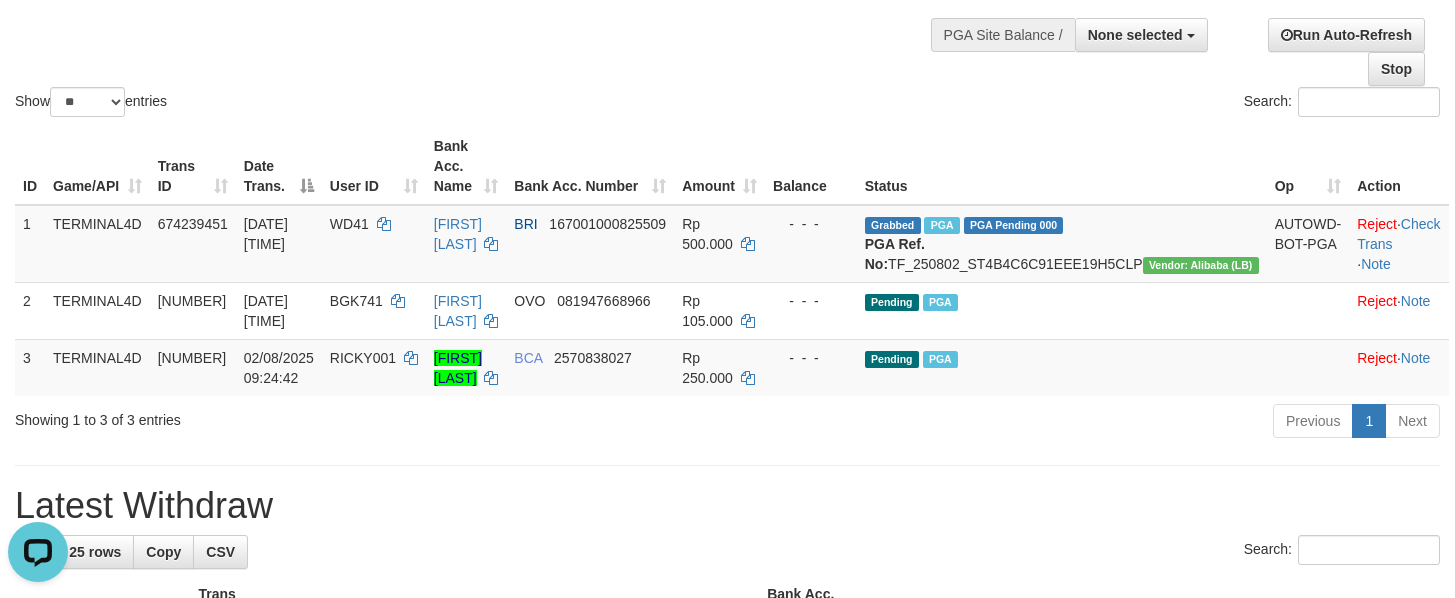 scroll, scrollTop: 0, scrollLeft: 0, axis: both 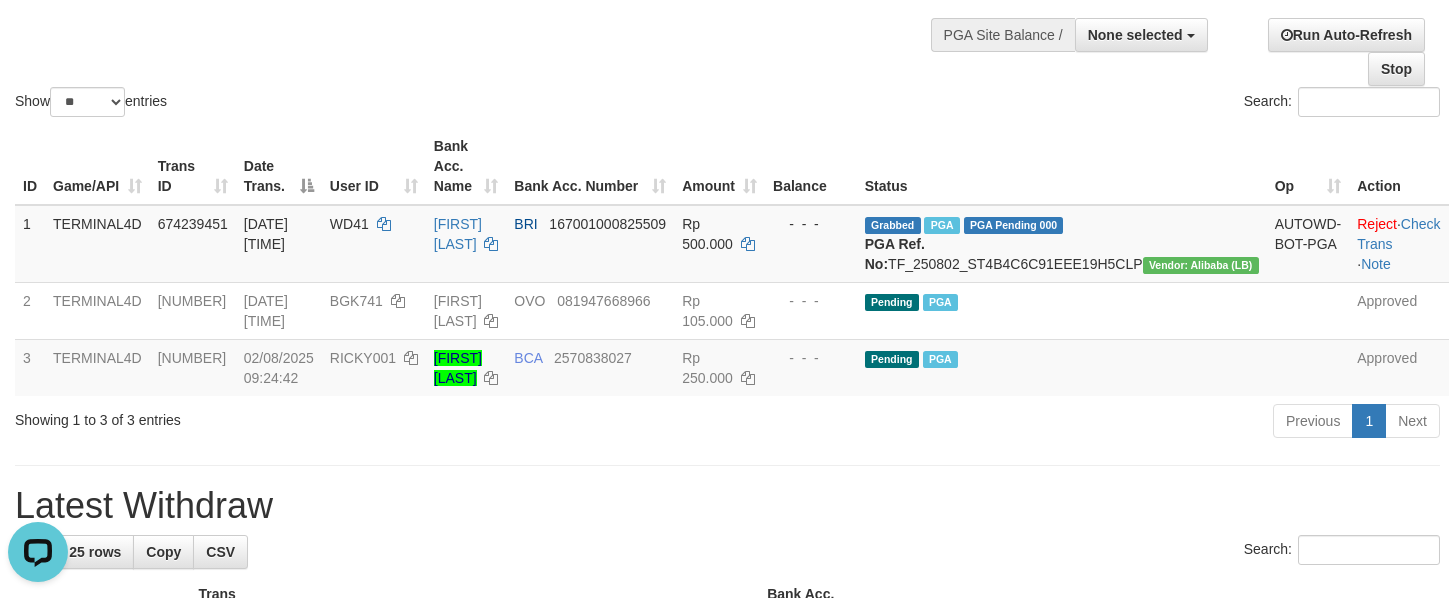 click on "Showing 1 to 3 of 3 entries Previous 1 Next" at bounding box center [727, 423] 